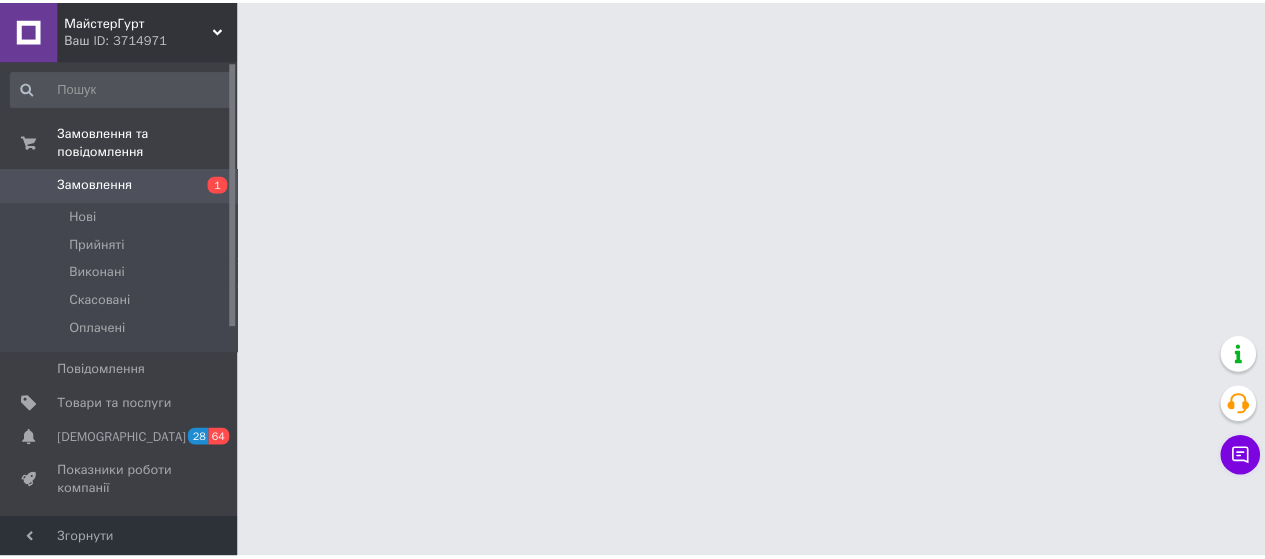 scroll, scrollTop: 0, scrollLeft: 0, axis: both 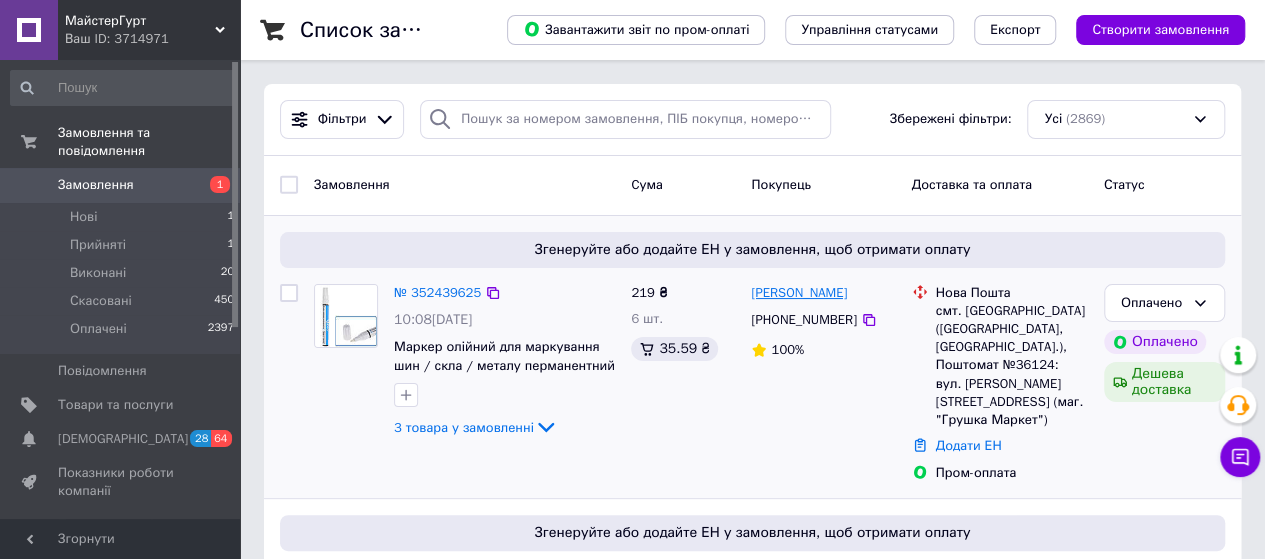 click on "[PERSON_NAME]" at bounding box center (799, 293) 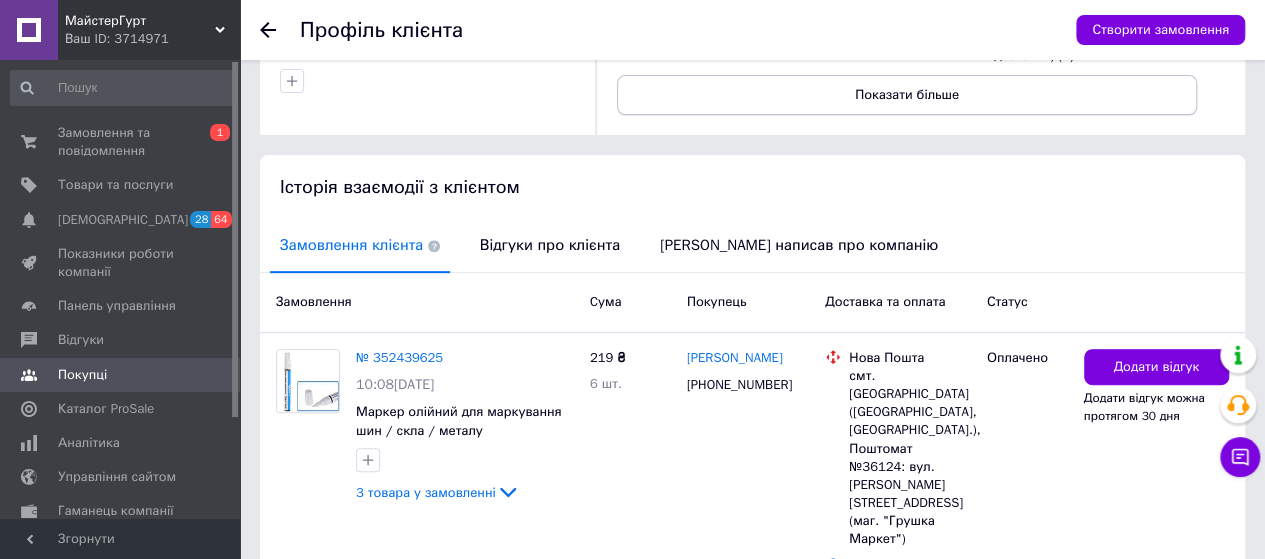 scroll, scrollTop: 382, scrollLeft: 0, axis: vertical 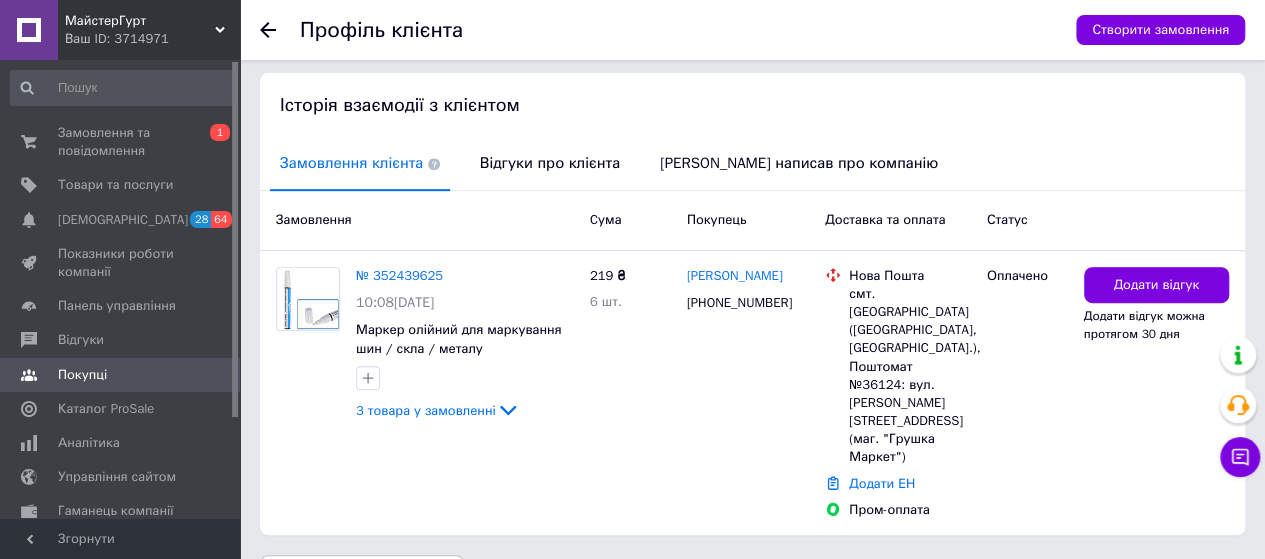 click 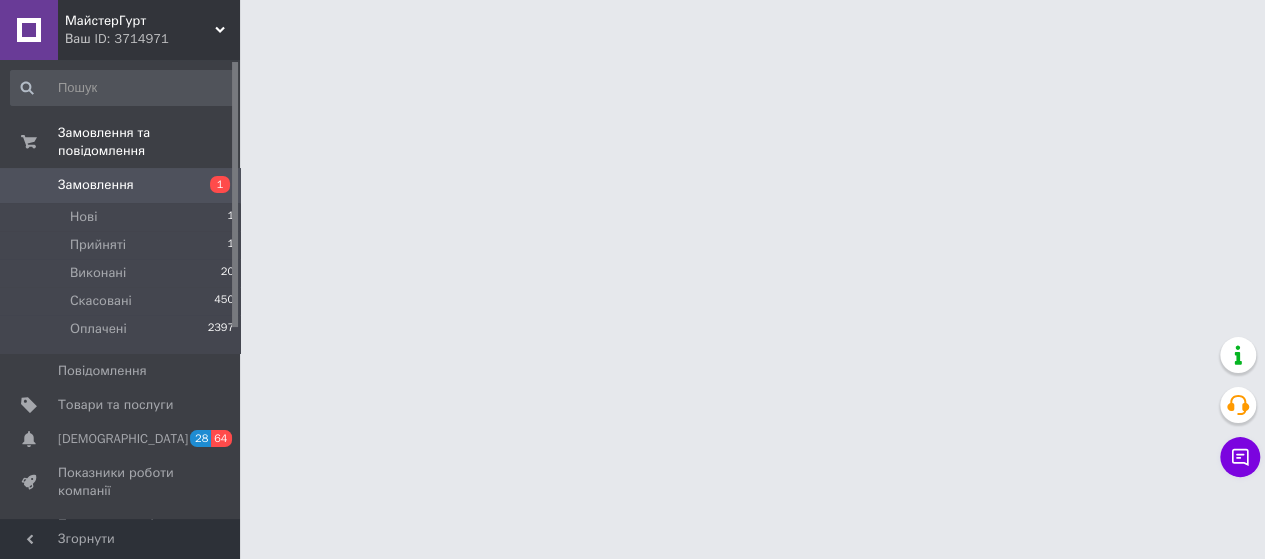 scroll, scrollTop: 0, scrollLeft: 0, axis: both 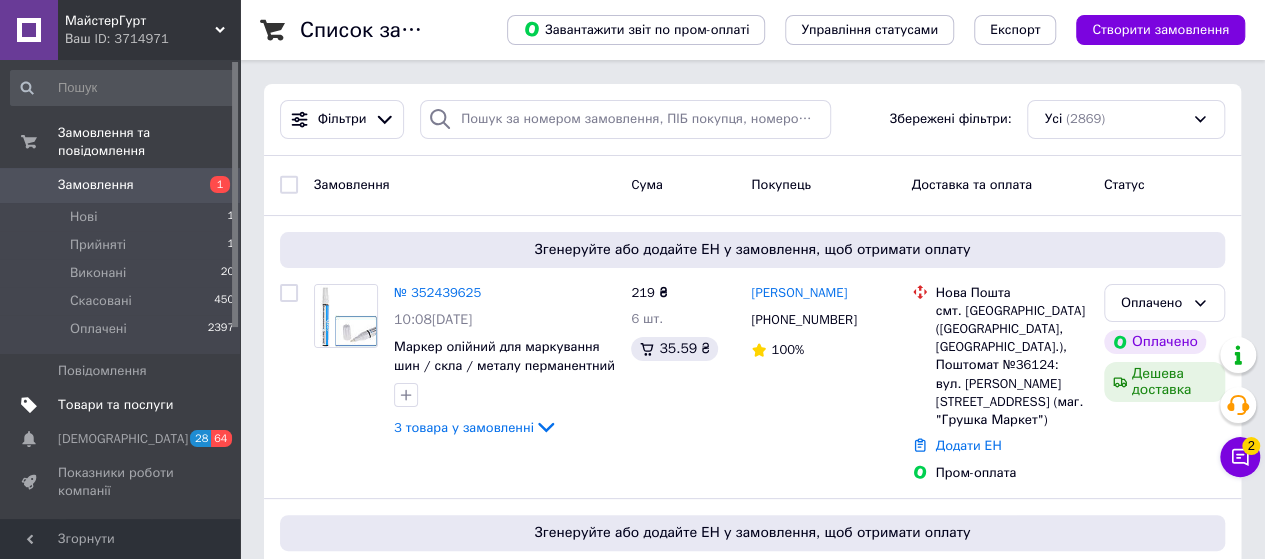 click on "Товари та послуги" at bounding box center [115, 405] 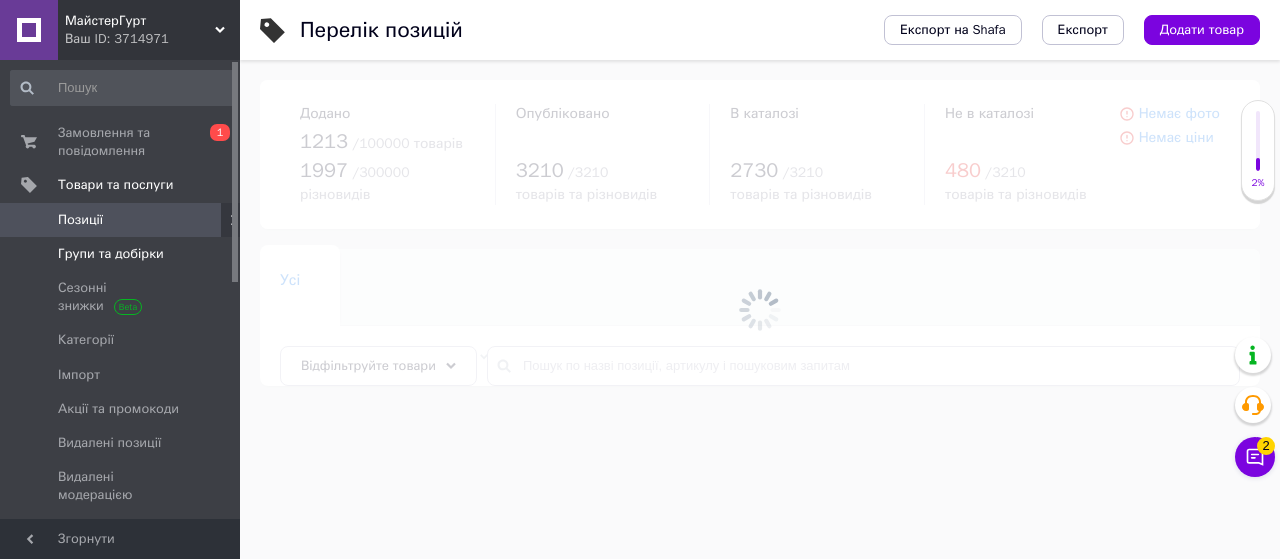 click on "Групи та добірки" at bounding box center (111, 254) 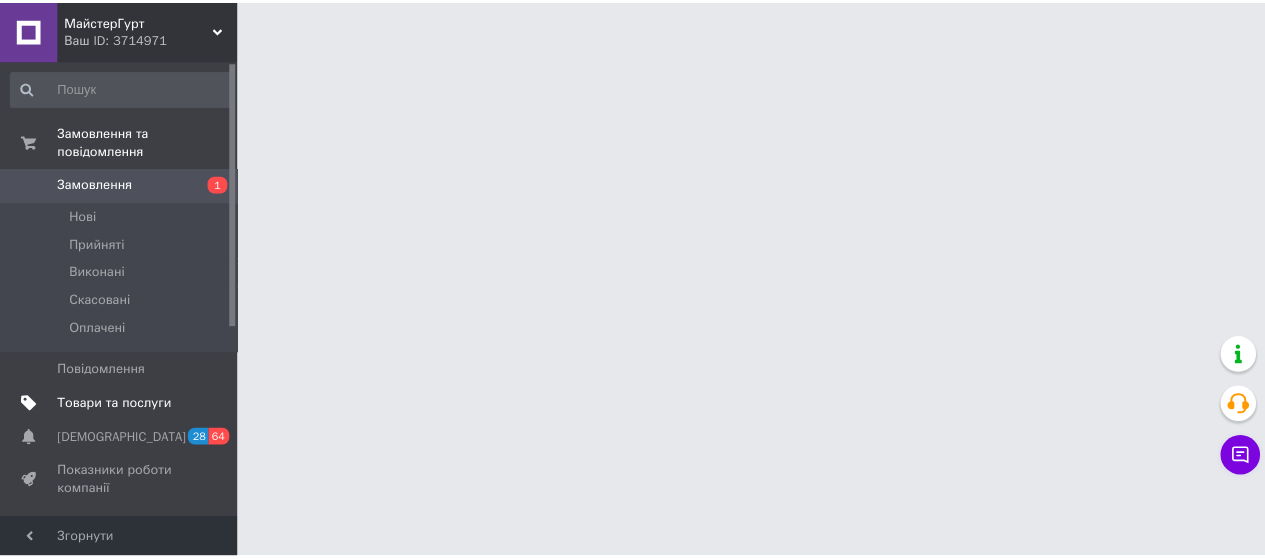 scroll, scrollTop: 0, scrollLeft: 0, axis: both 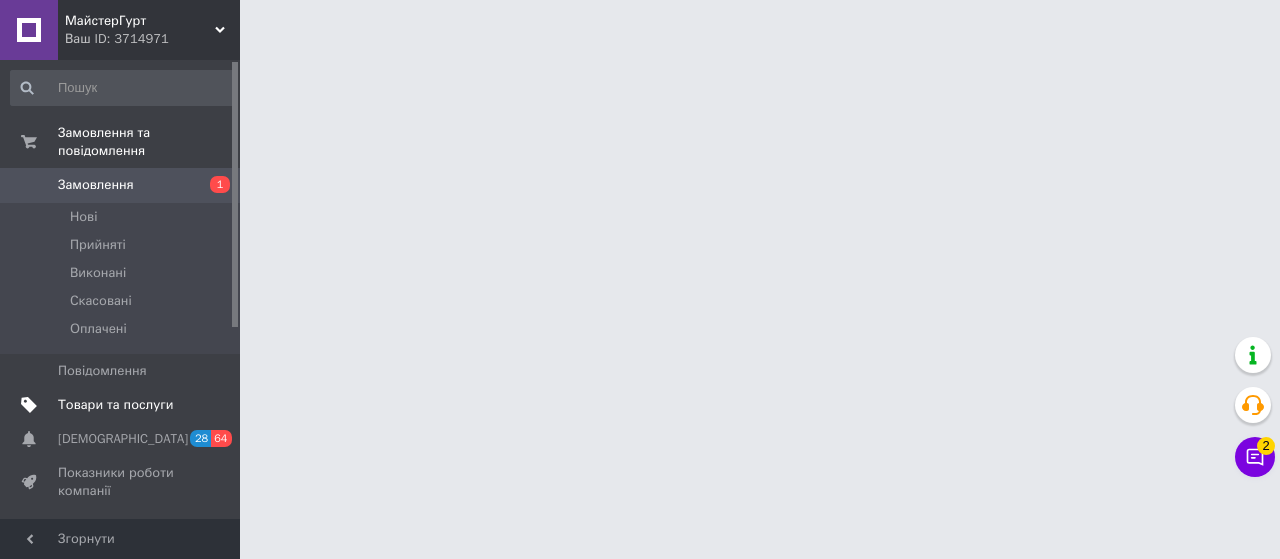click on "Товари та послуги" at bounding box center (115, 405) 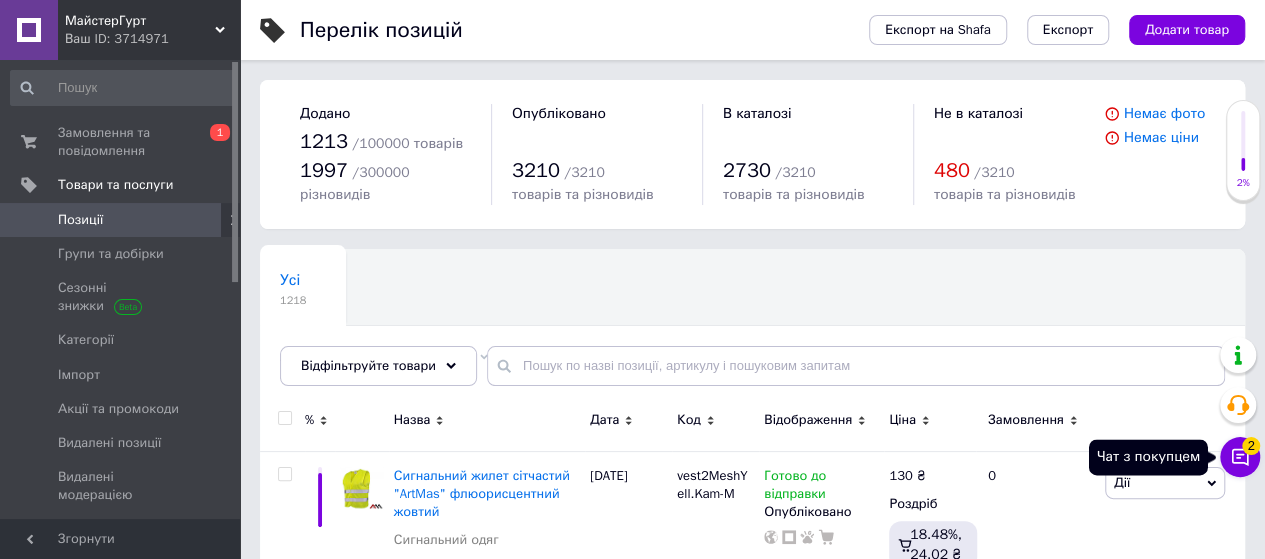 click 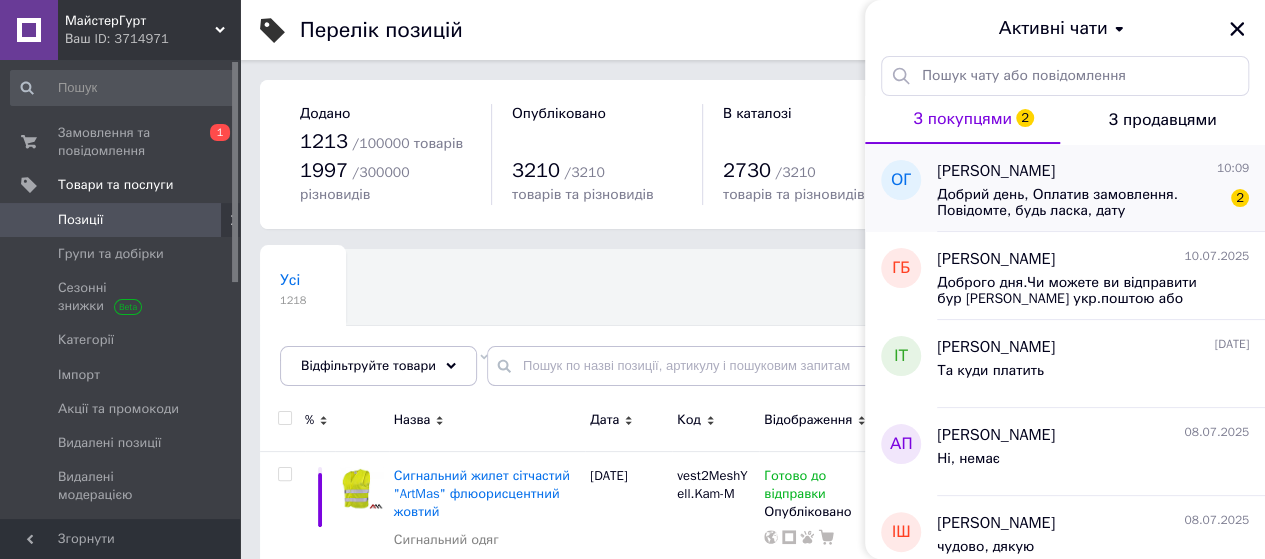 click on "[PERSON_NAME]" at bounding box center [996, 171] 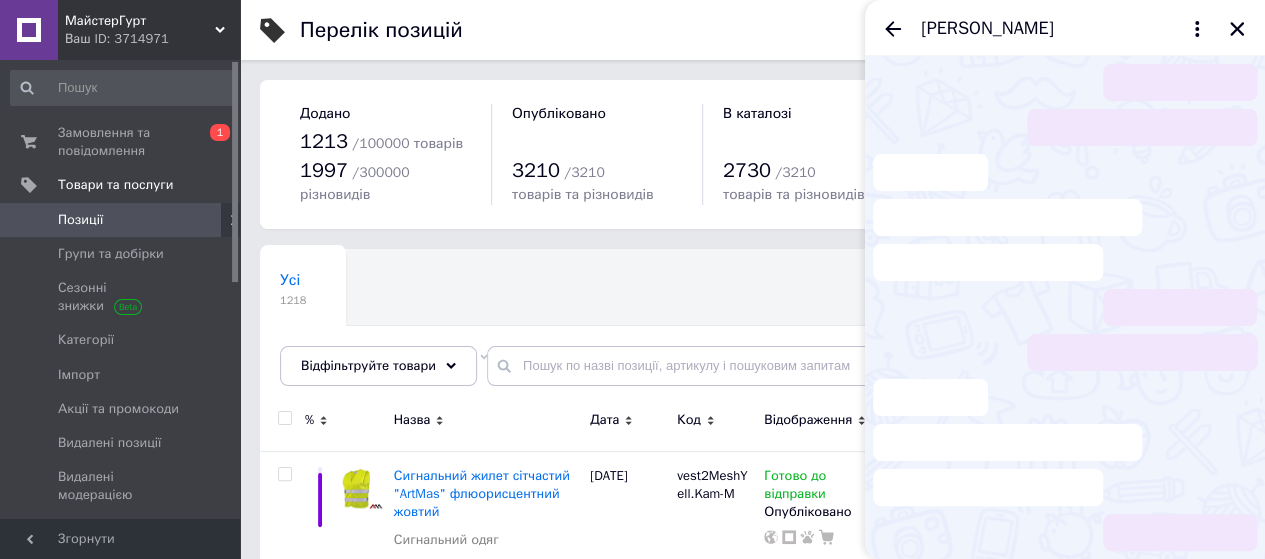scroll, scrollTop: 186, scrollLeft: 0, axis: vertical 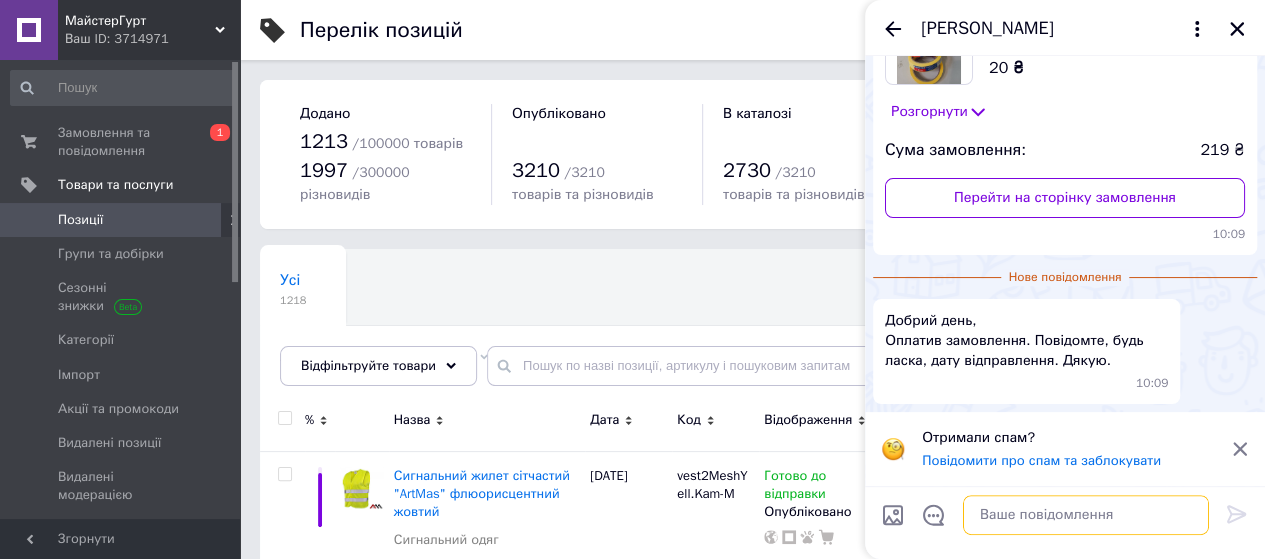 click at bounding box center [1086, 515] 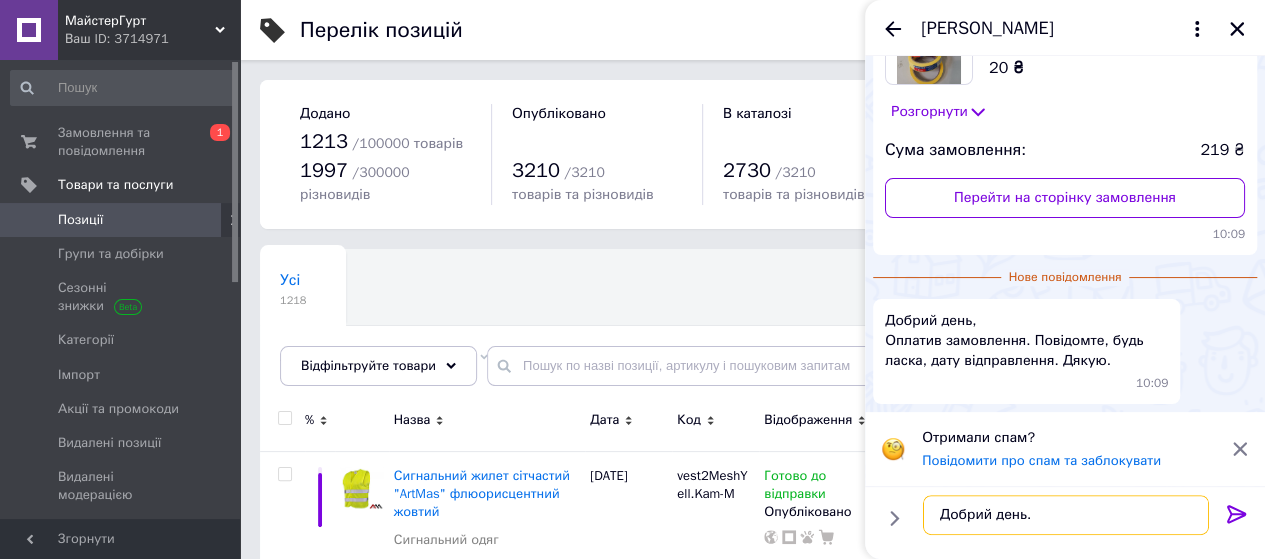 scroll, scrollTop: 11, scrollLeft: 0, axis: vertical 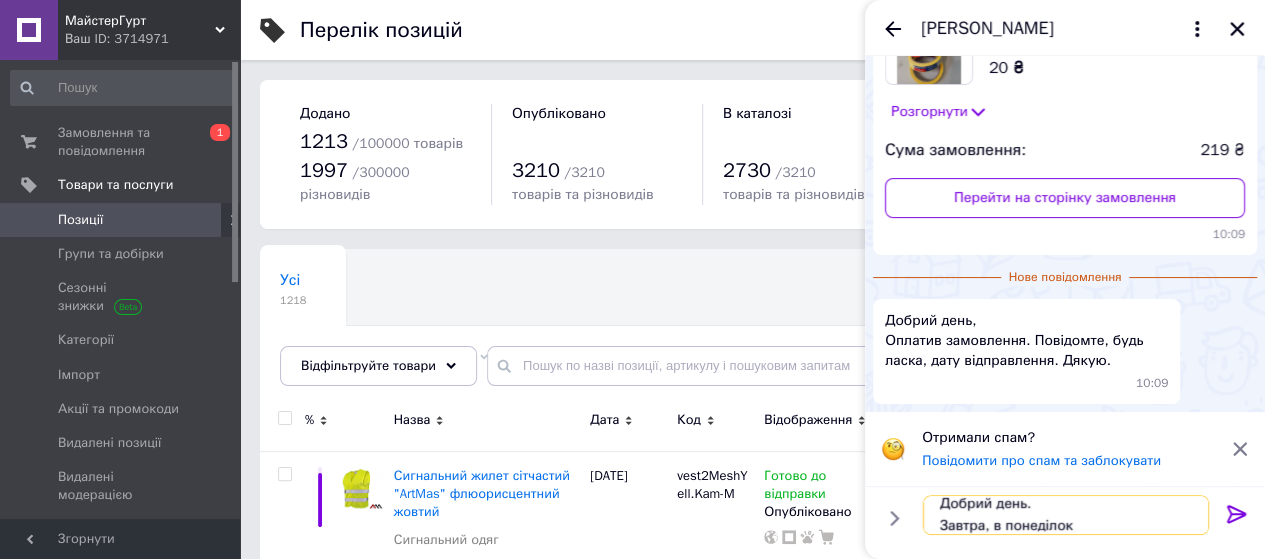 type on "Добрий день.
Завтра, в понеділок." 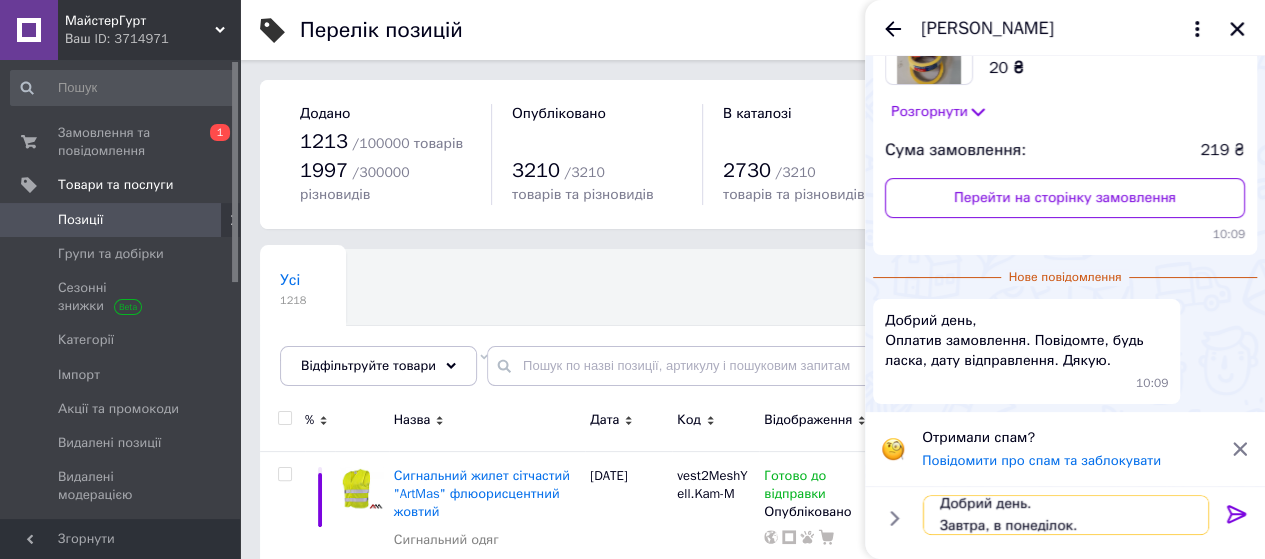 type 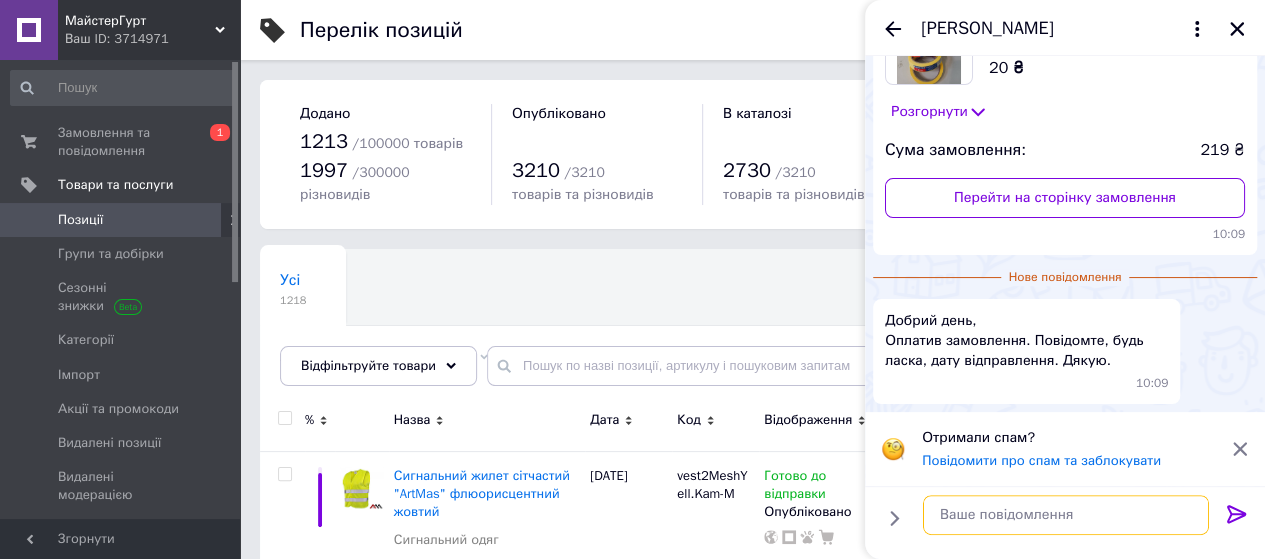 scroll, scrollTop: 0, scrollLeft: 0, axis: both 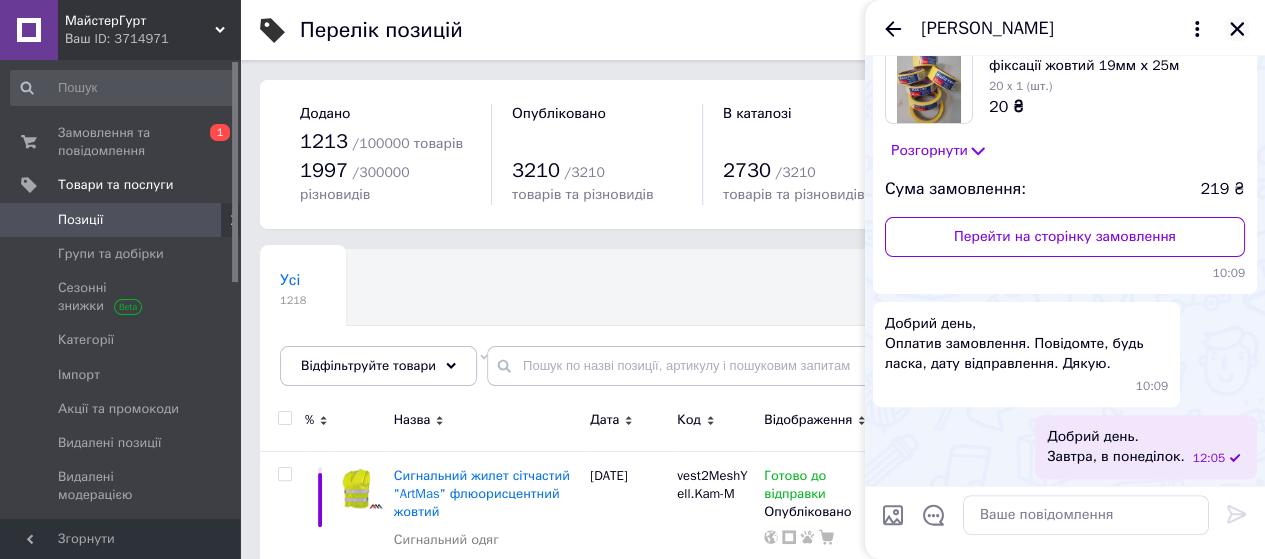 click 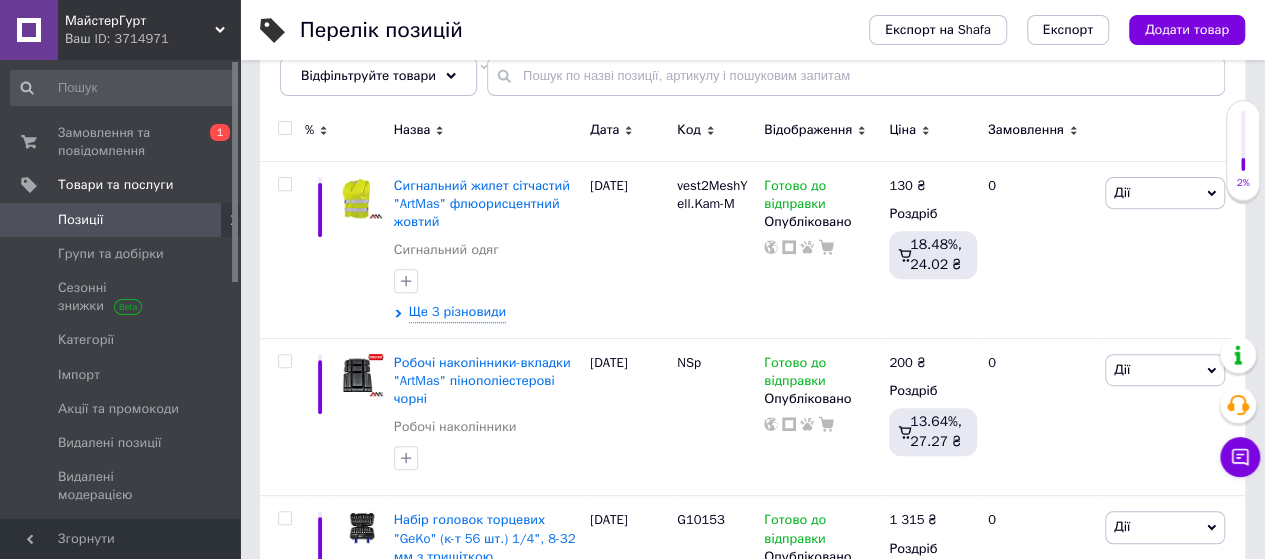 scroll, scrollTop: 300, scrollLeft: 0, axis: vertical 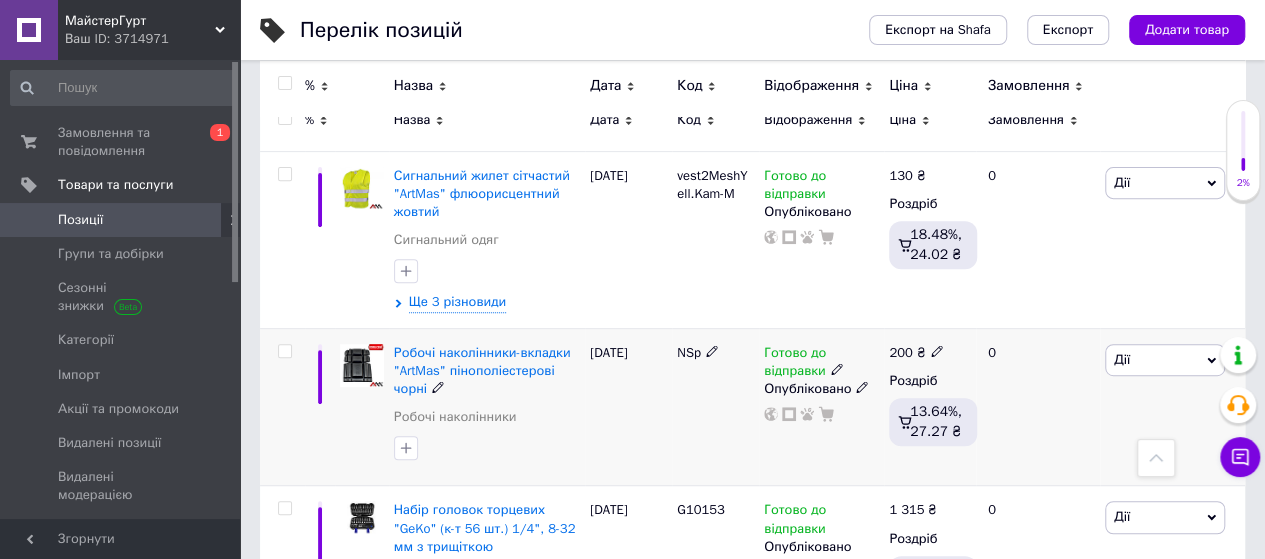 click 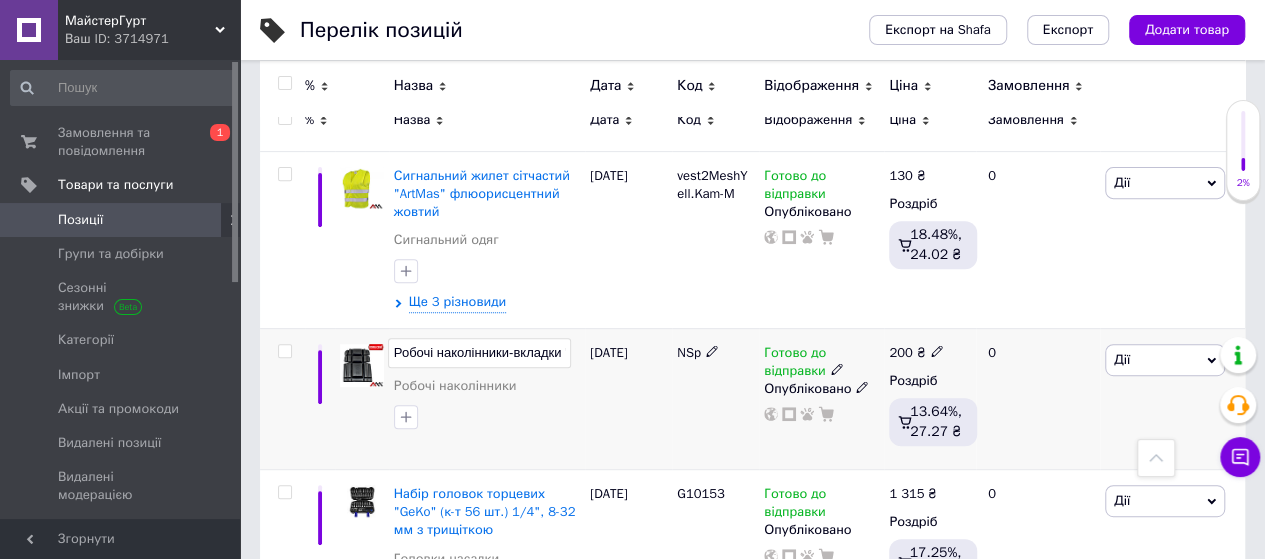 scroll, scrollTop: 0, scrollLeft: 188, axis: horizontal 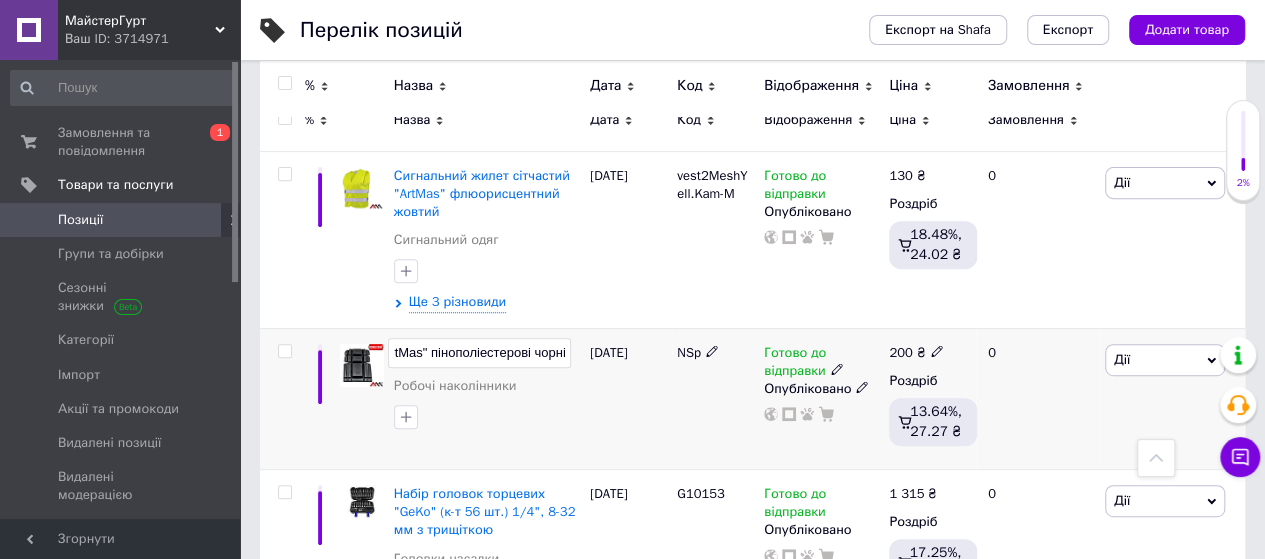 click on "Робочі наколінники-вкладки "ArtMas" пінополіестерові чорні" at bounding box center (479, 353) 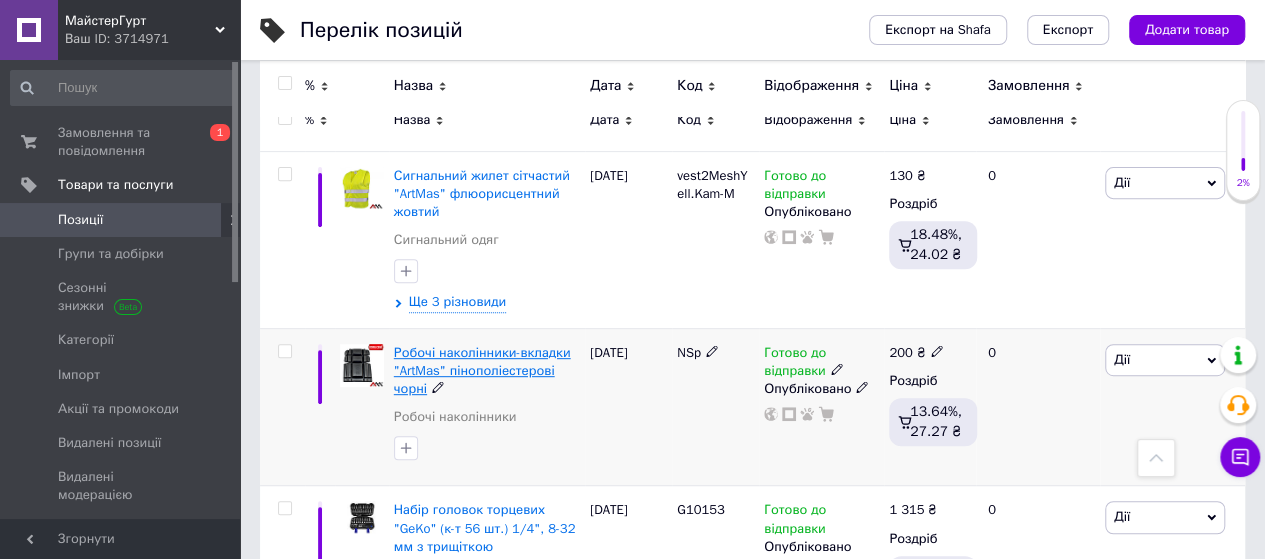 click on "Робочі наколінники-вкладки "ArtMas" пінополіестерові чорні" at bounding box center (482, 370) 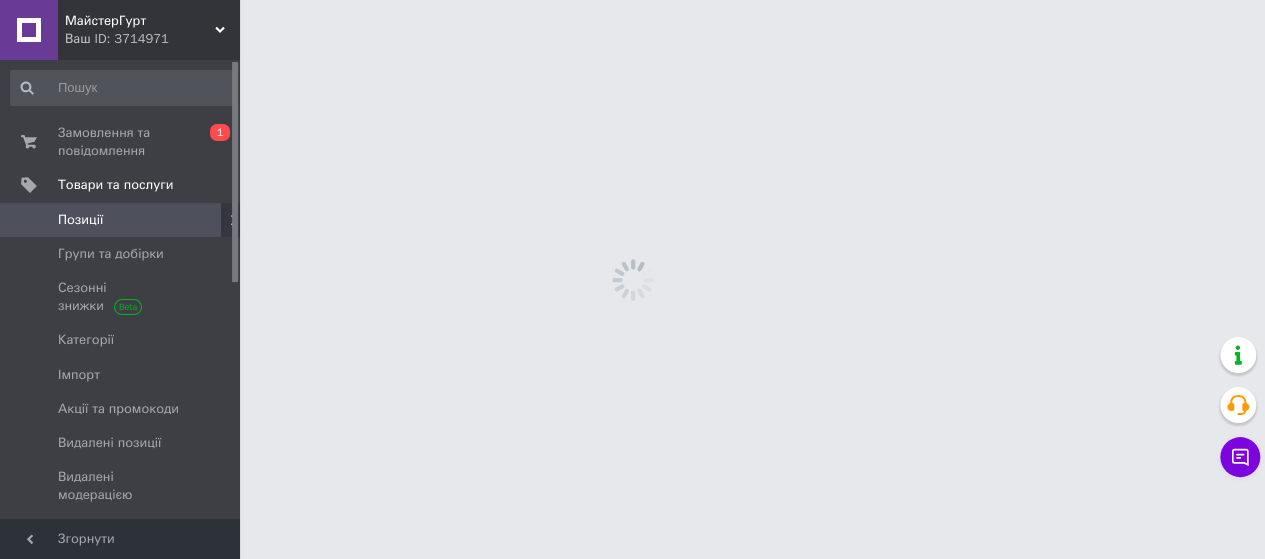 scroll, scrollTop: 0, scrollLeft: 0, axis: both 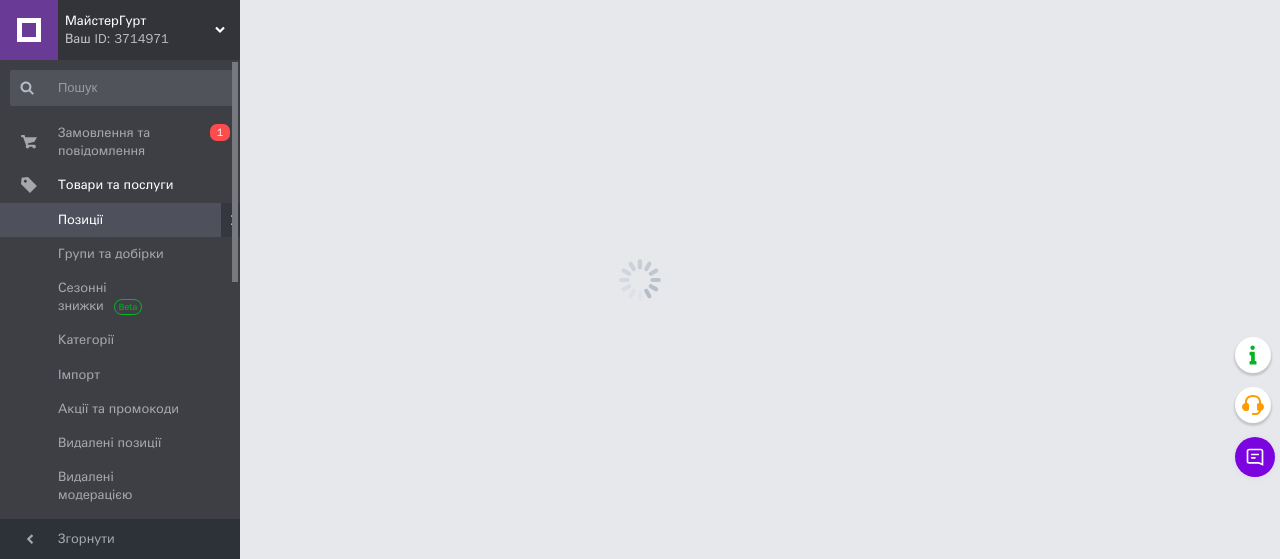click on "МайстерГурт Ваш ID: 3714971 Сайт МайстерГурт Кабінет покупця Перевірити стан системи Сторінка на порталі Довідка Вийти Замовлення та повідомлення 0 1 Товари та послуги Позиції Групи та добірки Сезонні знижки Категорії Імпорт Акції та промокоди Видалені позиції Видалені модерацією Відновлення позицій Характеристики Сповіщення 28 64 Показники роботи компанії Панель управління Відгуки Покупці Каталог ProSale Аналітика Управління сайтом Гаманець компанії Маркет Налаштування Тарифи та рахунки Prom топ Згорнути" at bounding box center [640, 0] 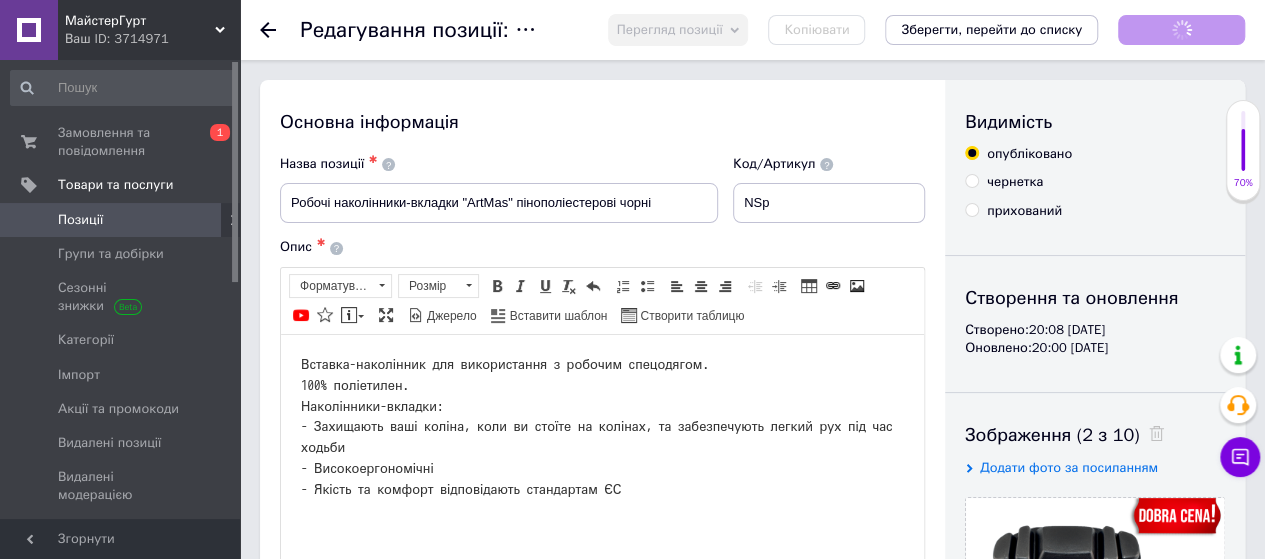 scroll, scrollTop: 0, scrollLeft: 0, axis: both 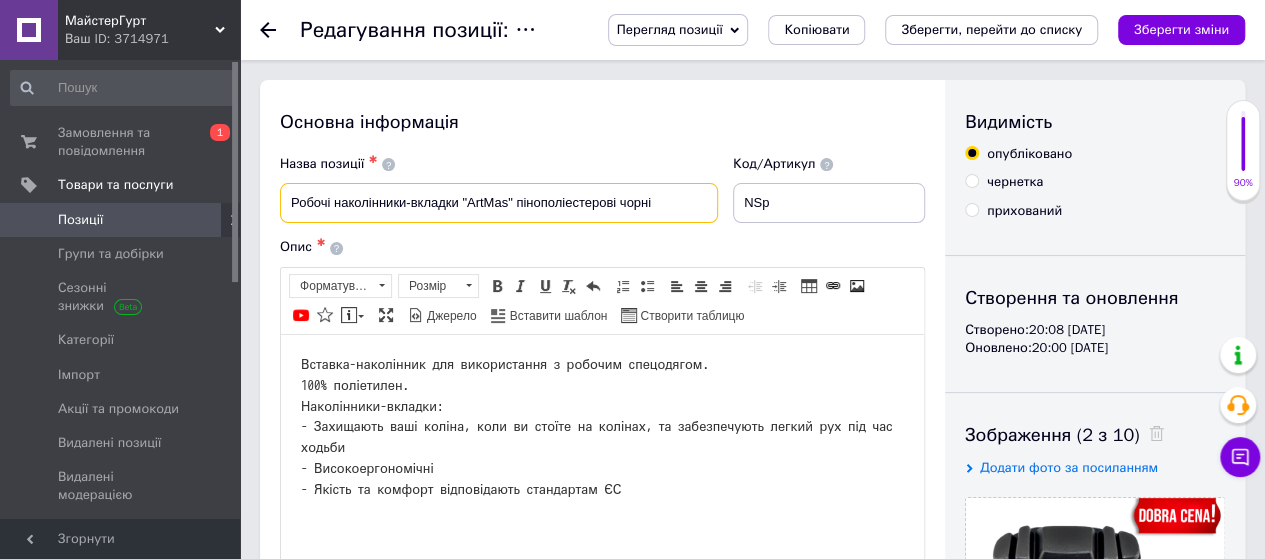 click on "Робочі наколінники-вкладки "ArtMas" пінополіестерові чорні" at bounding box center (499, 203) 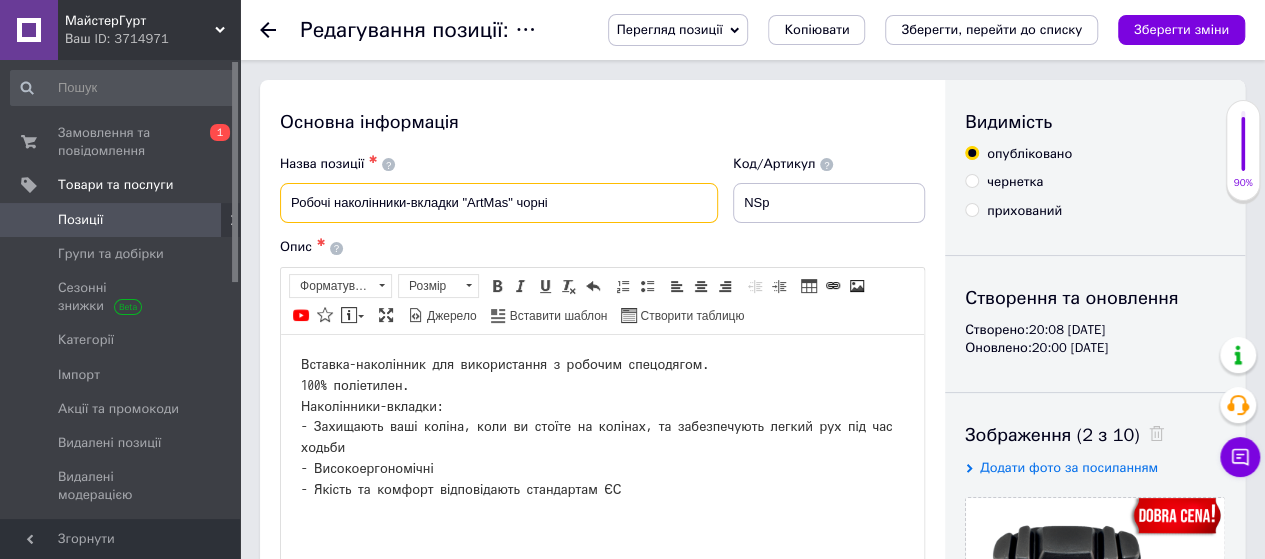 click on "Робочі наколінники-вкладки "ArtMas" чорні" at bounding box center [499, 203] 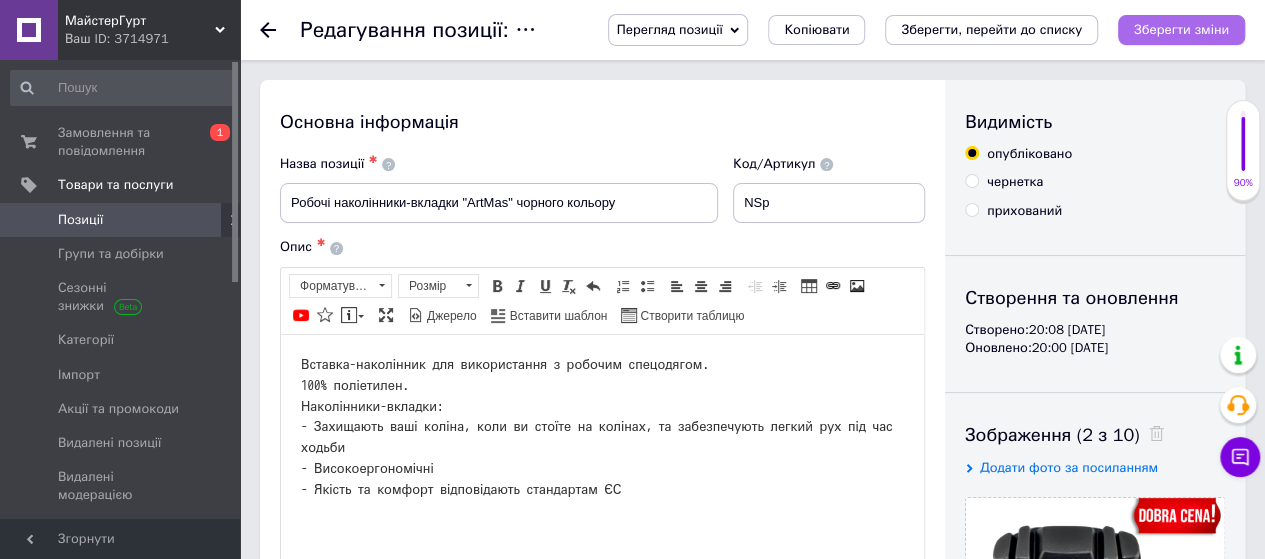click on "Зберегти зміни" at bounding box center (1181, 29) 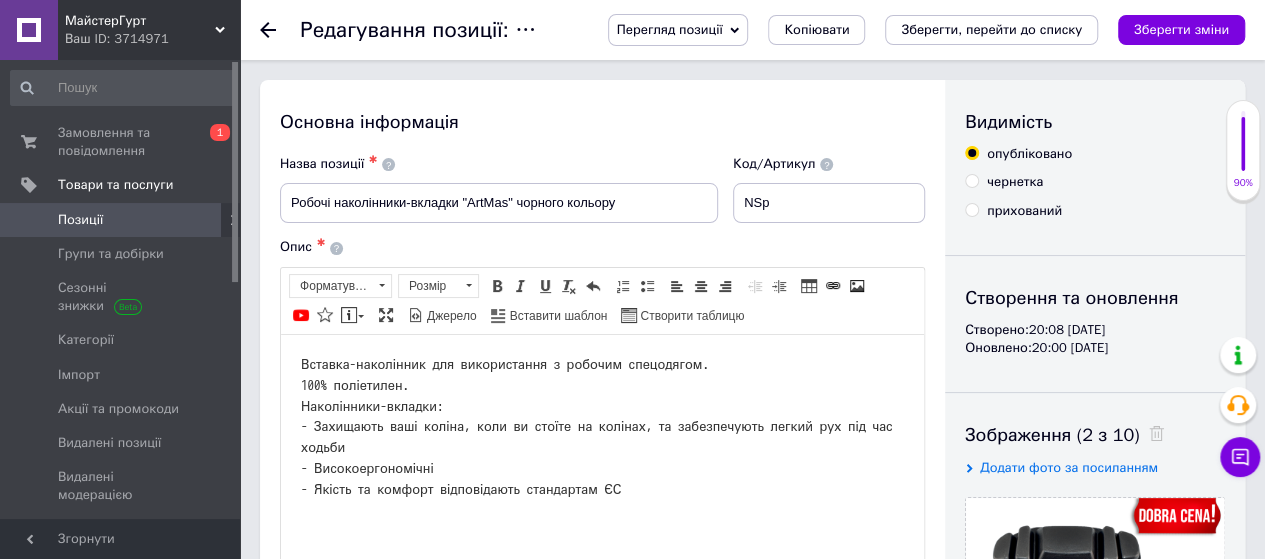 scroll, scrollTop: 100, scrollLeft: 0, axis: vertical 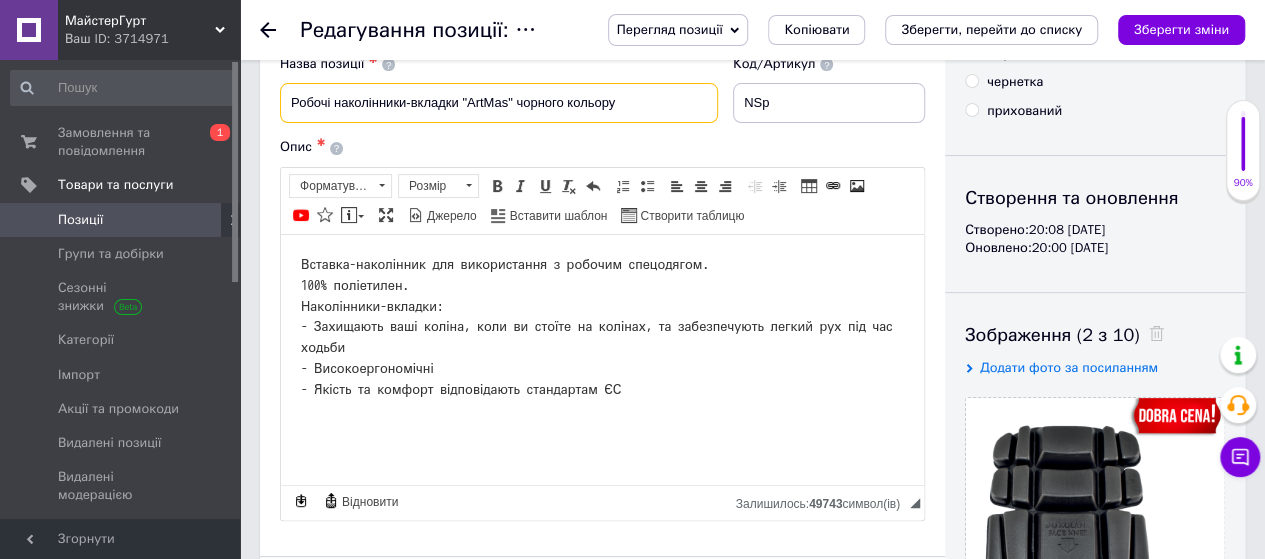 click on "Робочі наколінники-вкладки "ArtMas" чорного кольору" at bounding box center [499, 103] 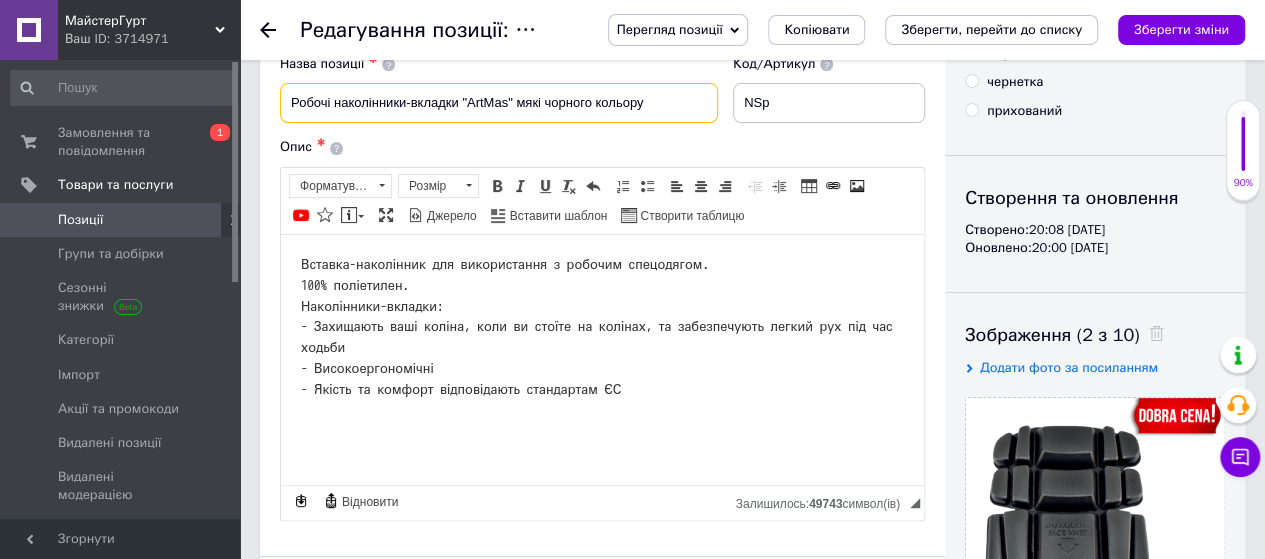 click on "Робочі наколінники-вкладки "ArtMas" мякі чорного кольору" at bounding box center (499, 103) 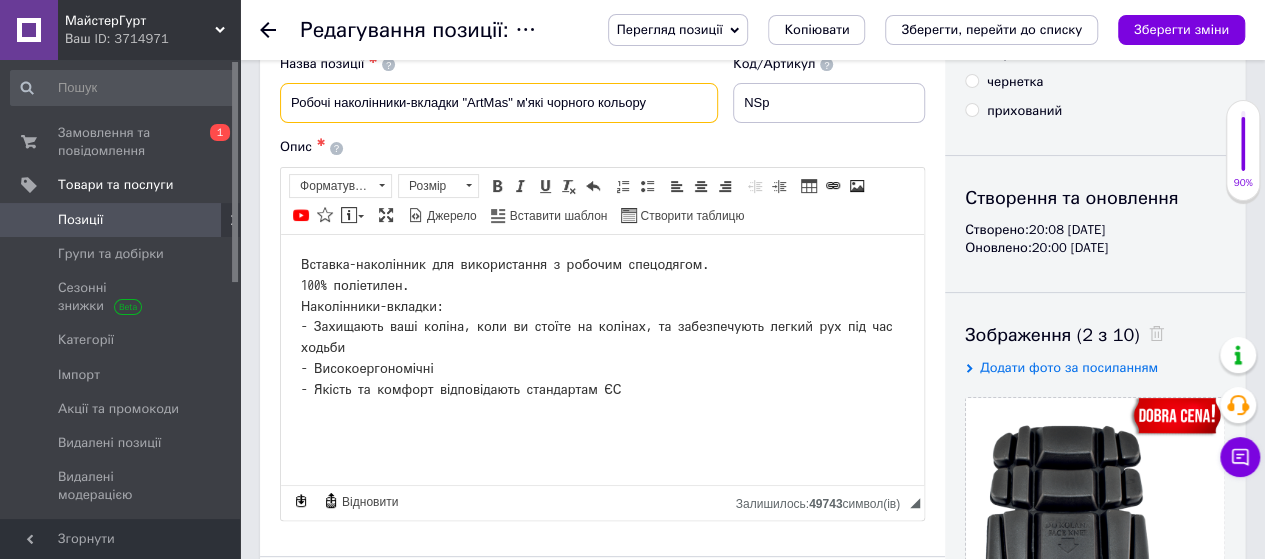 type on "Робочі наколінники-вкладки "ArtMas" м'які чорного кольору" 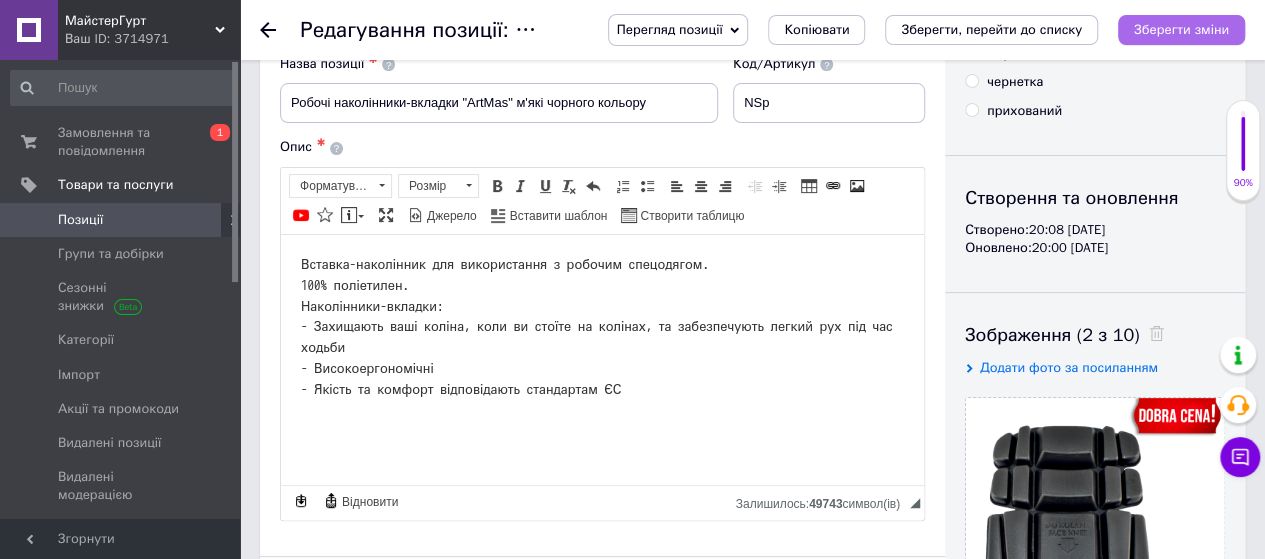 click on "Зберегти зміни" at bounding box center [1181, 29] 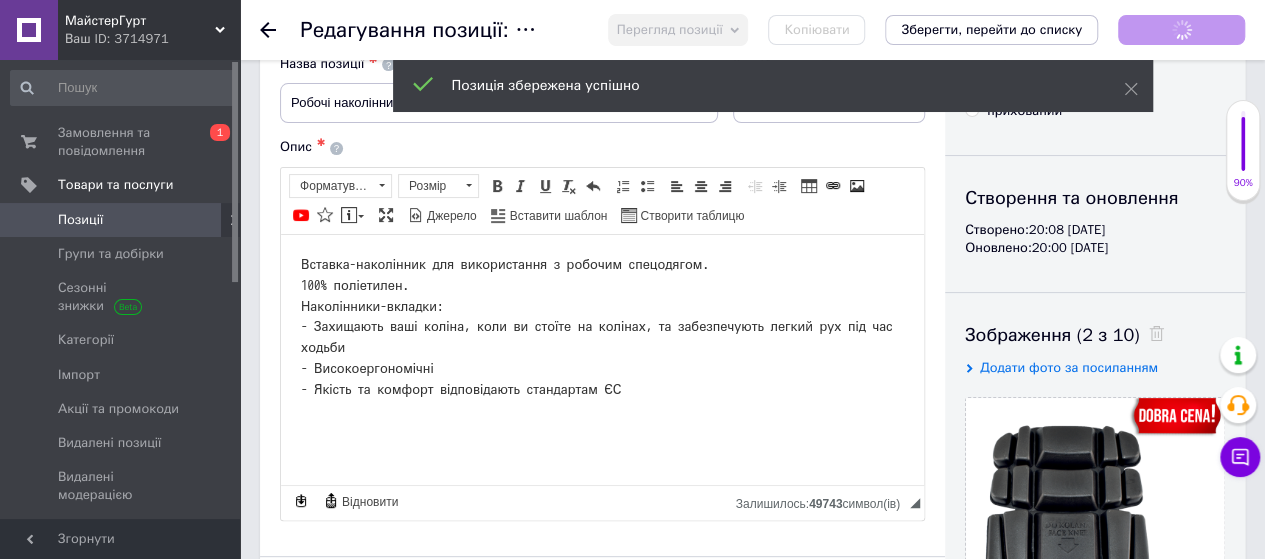click 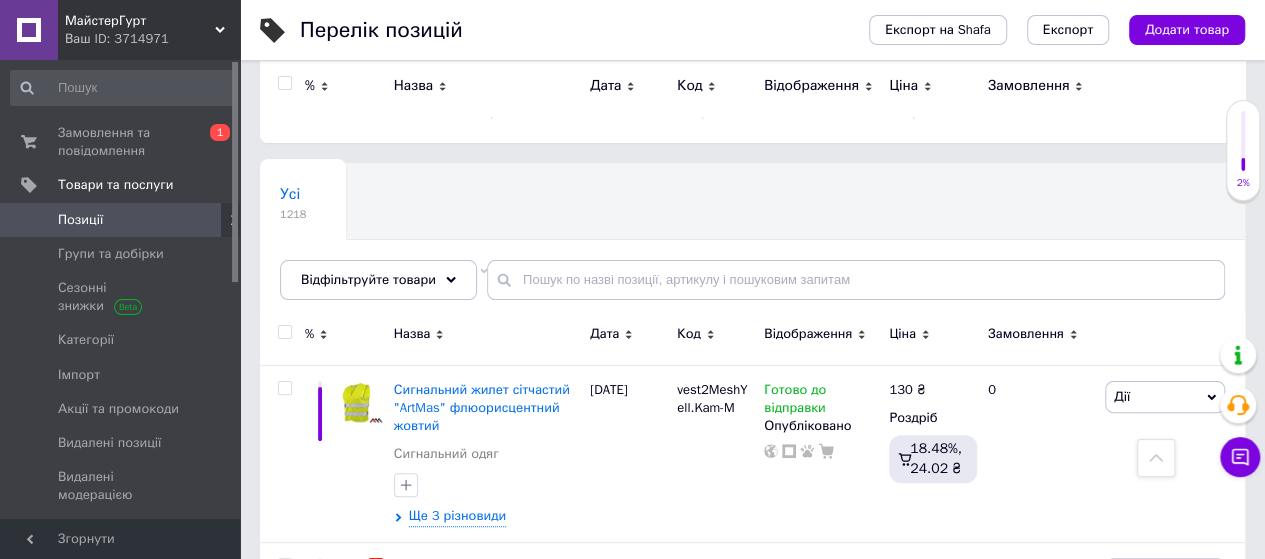 scroll, scrollTop: 0, scrollLeft: 0, axis: both 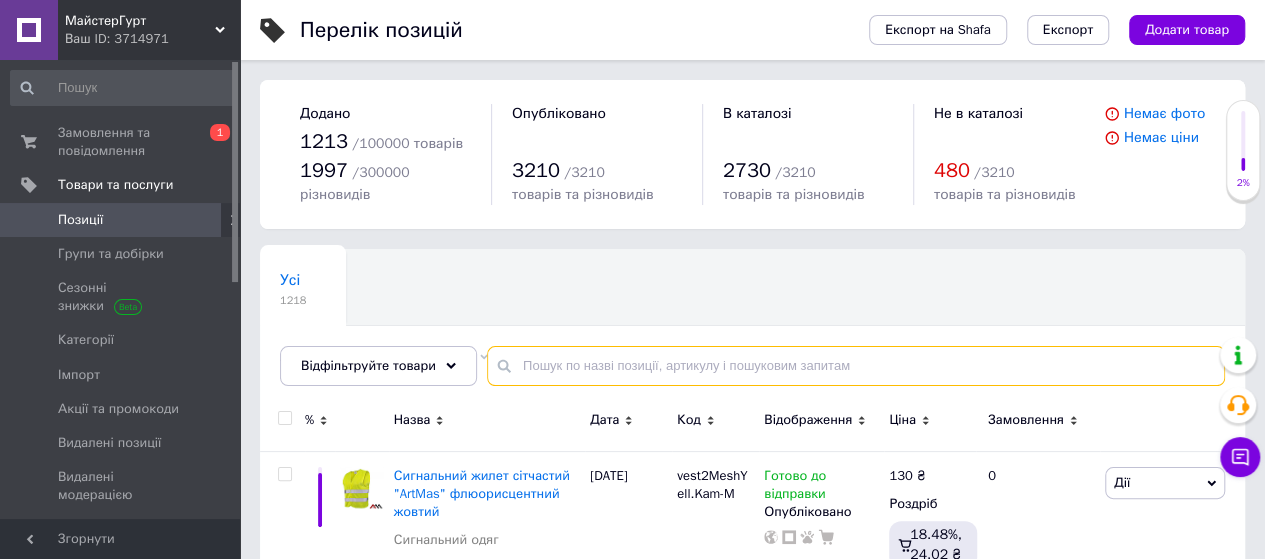 click at bounding box center (856, 366) 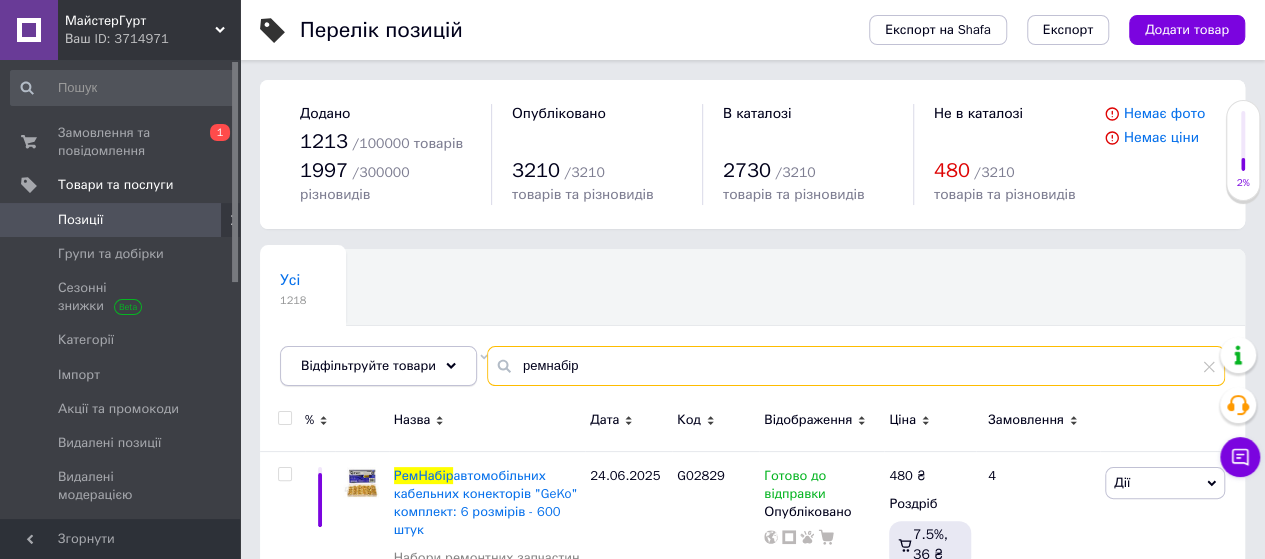 drag, startPoint x: 581, startPoint y: 351, endPoint x: 401, endPoint y: 326, distance: 181.72781 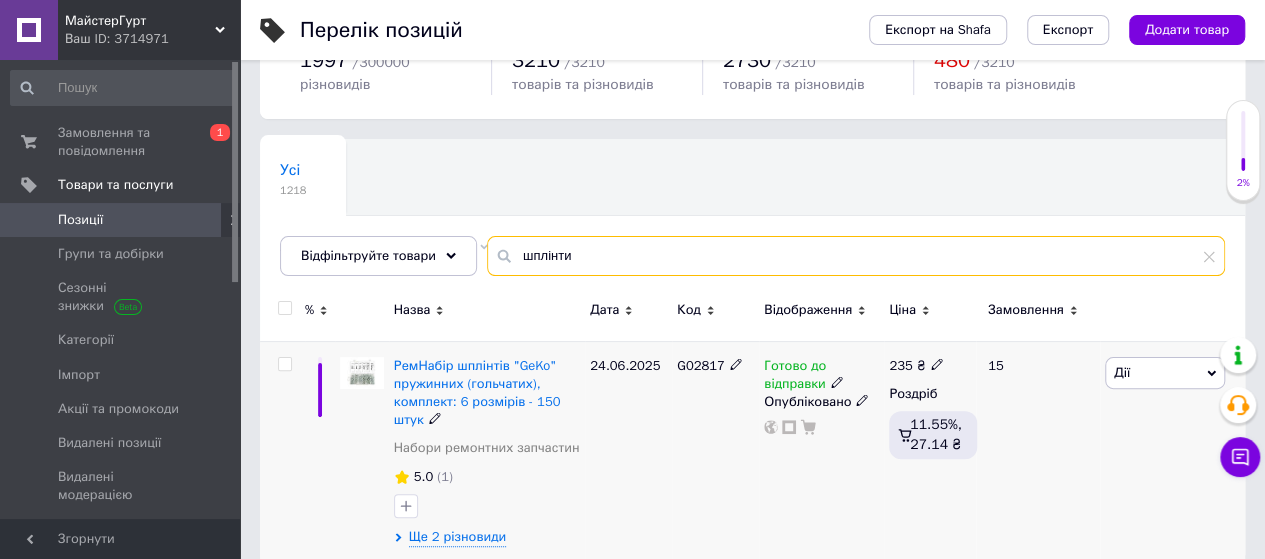 scroll, scrollTop: 111, scrollLeft: 0, axis: vertical 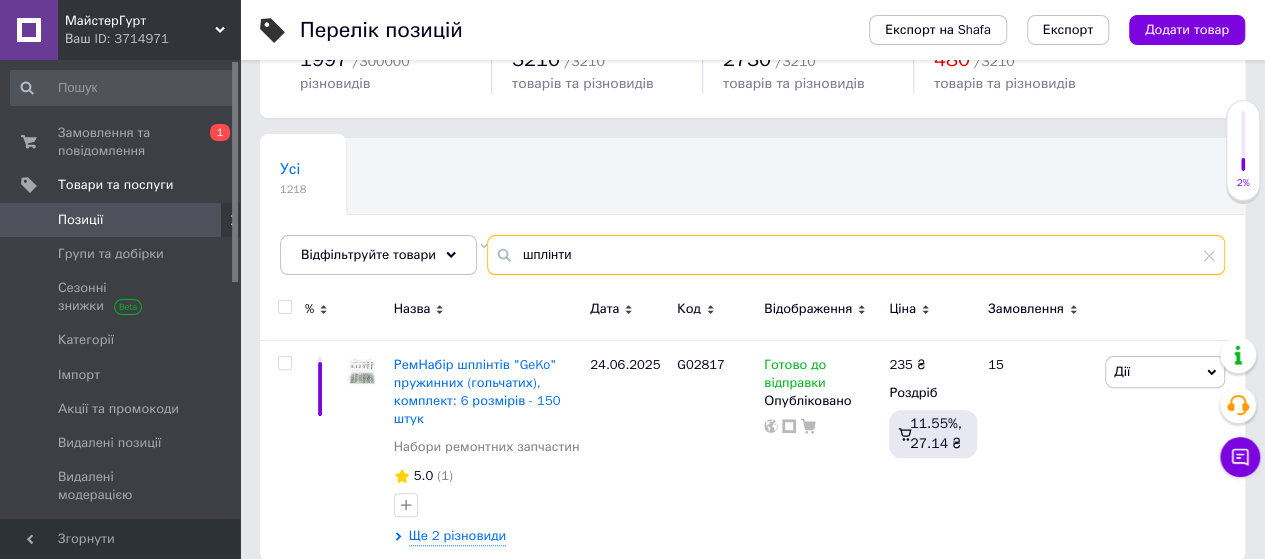 type on "шплінти" 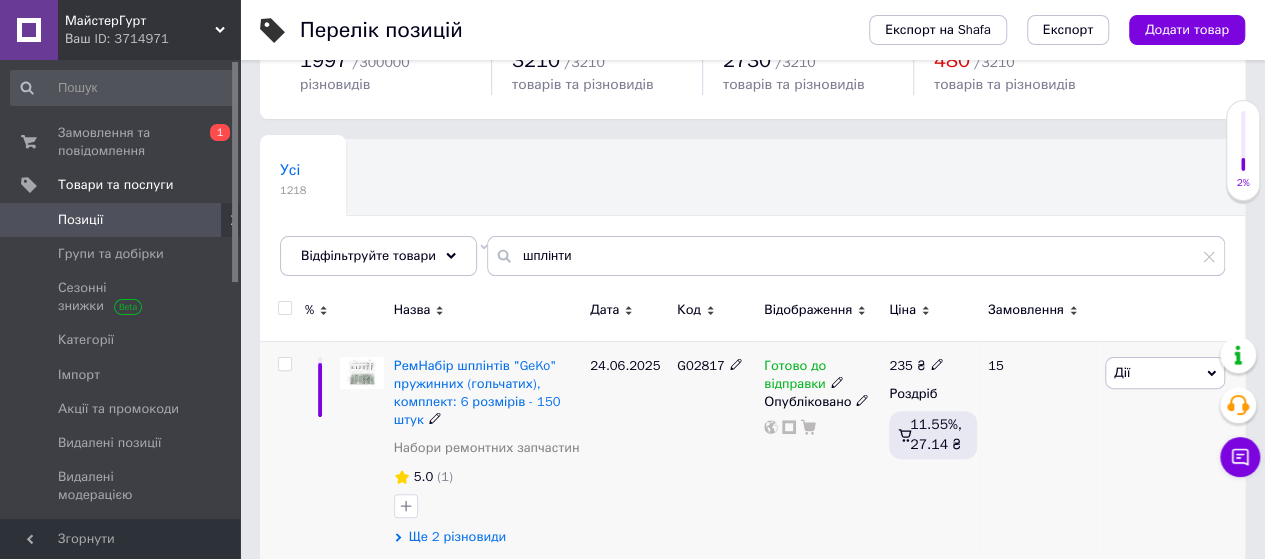 click on "Ще 2 різновиди" at bounding box center [457, 537] 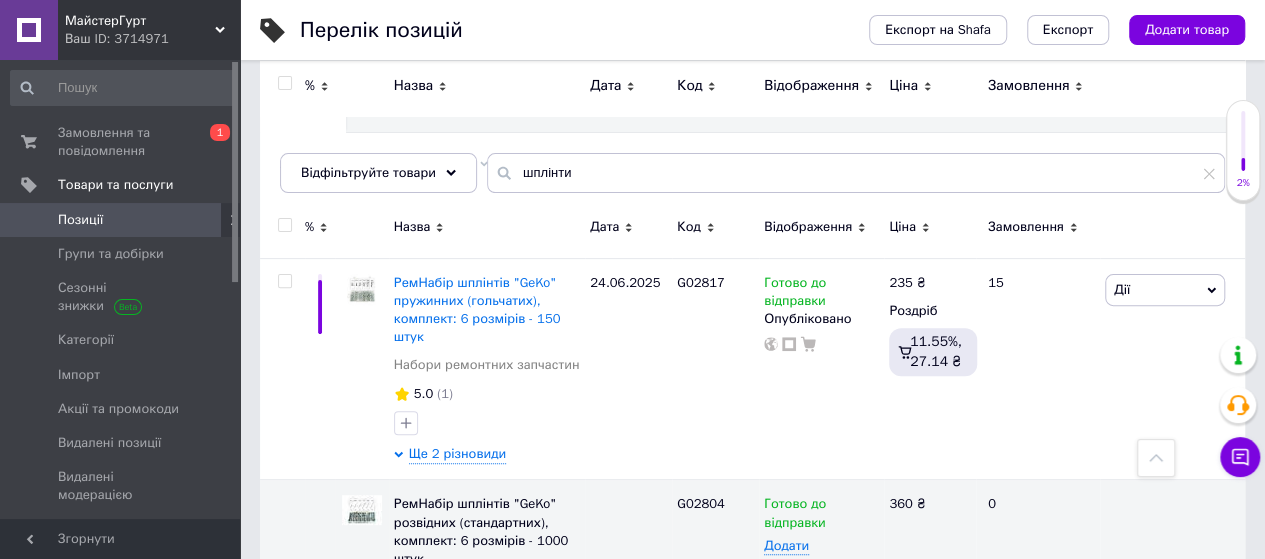 scroll, scrollTop: 192, scrollLeft: 0, axis: vertical 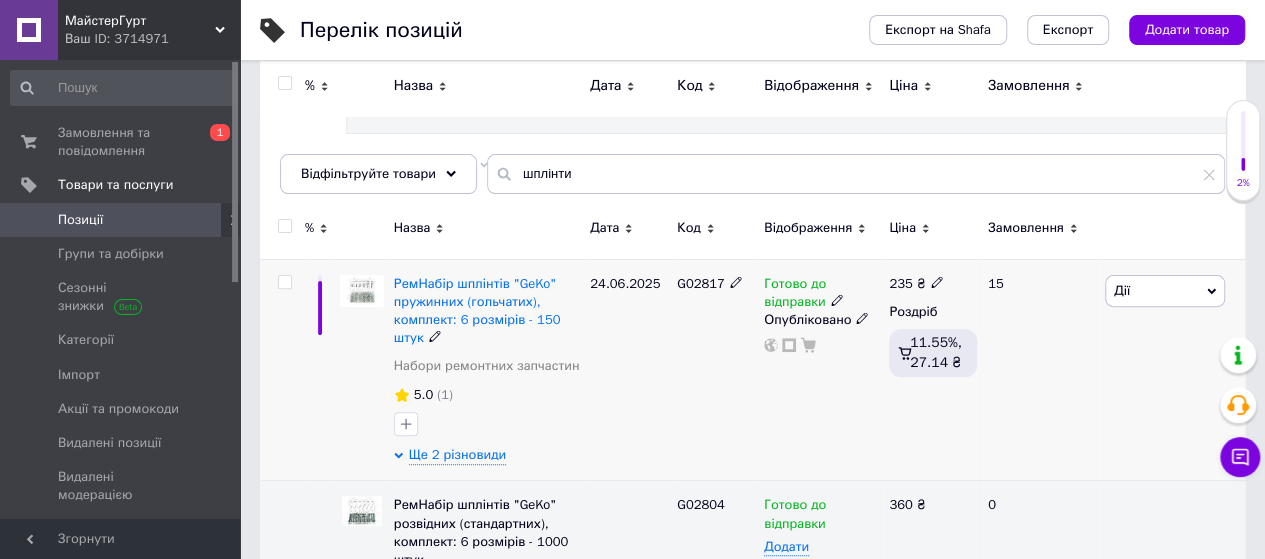 click 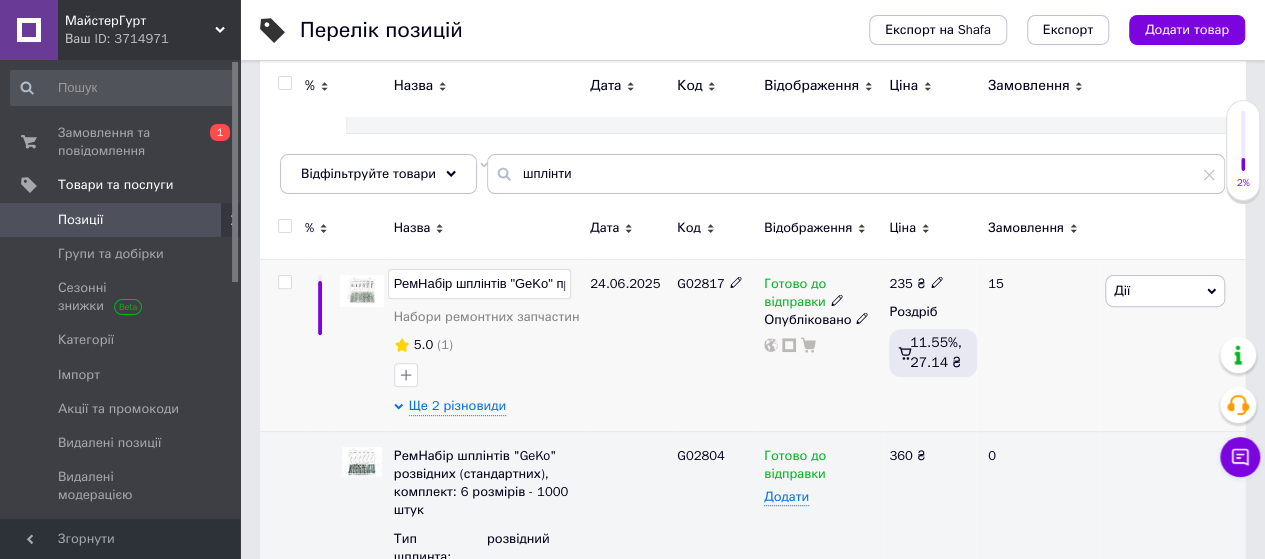 scroll, scrollTop: 0, scrollLeft: 332, axis: horizontal 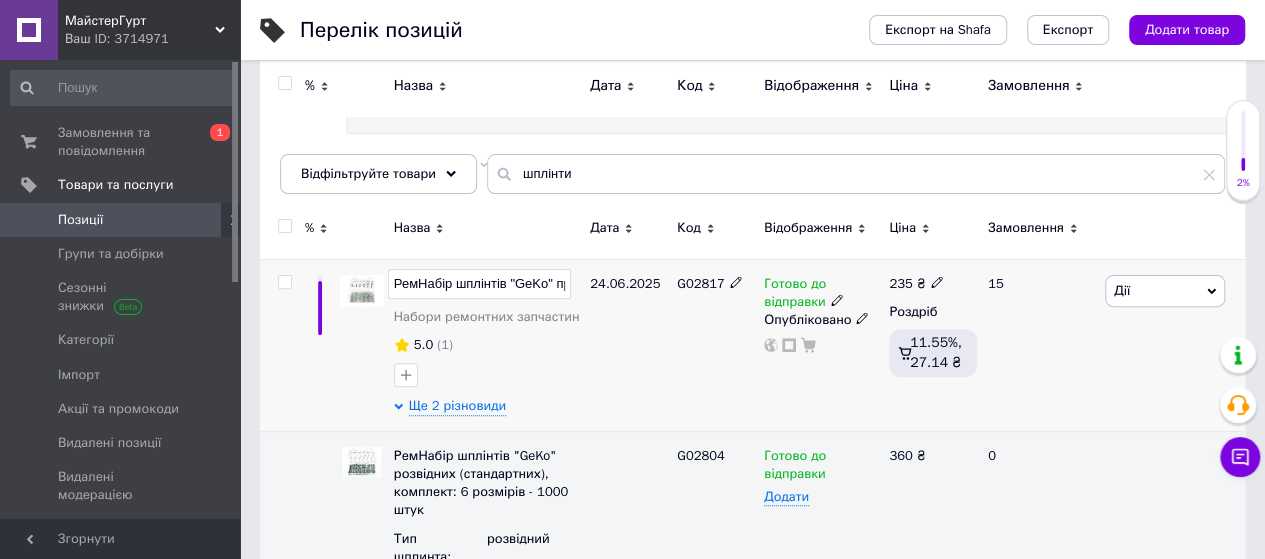drag, startPoint x: 564, startPoint y: 255, endPoint x: 293, endPoint y: 258, distance: 271.0166 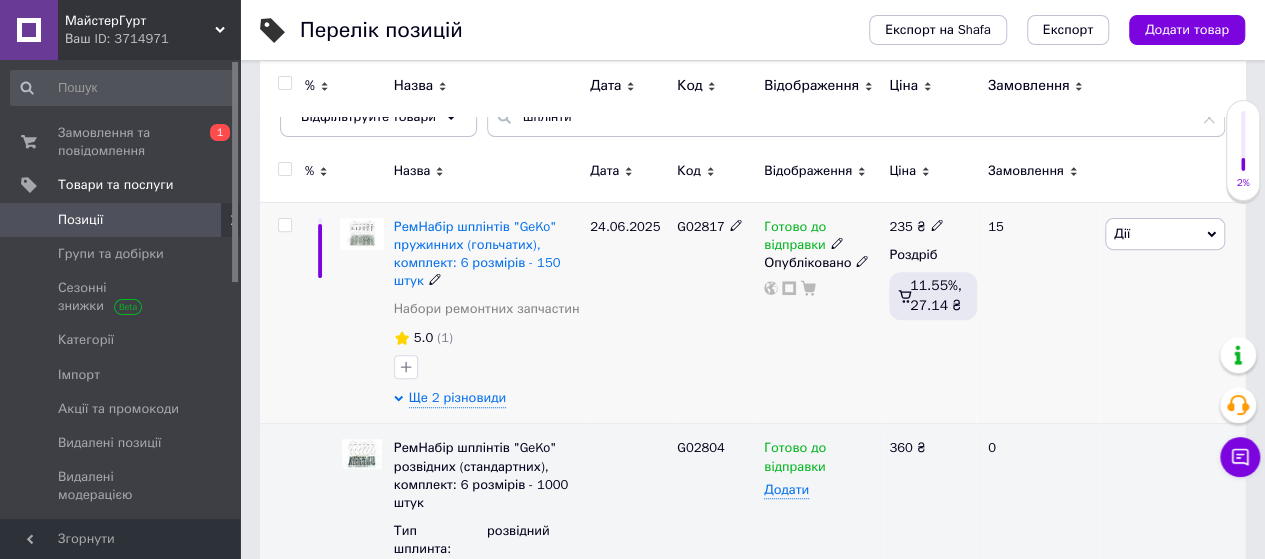 scroll, scrollTop: 292, scrollLeft: 0, axis: vertical 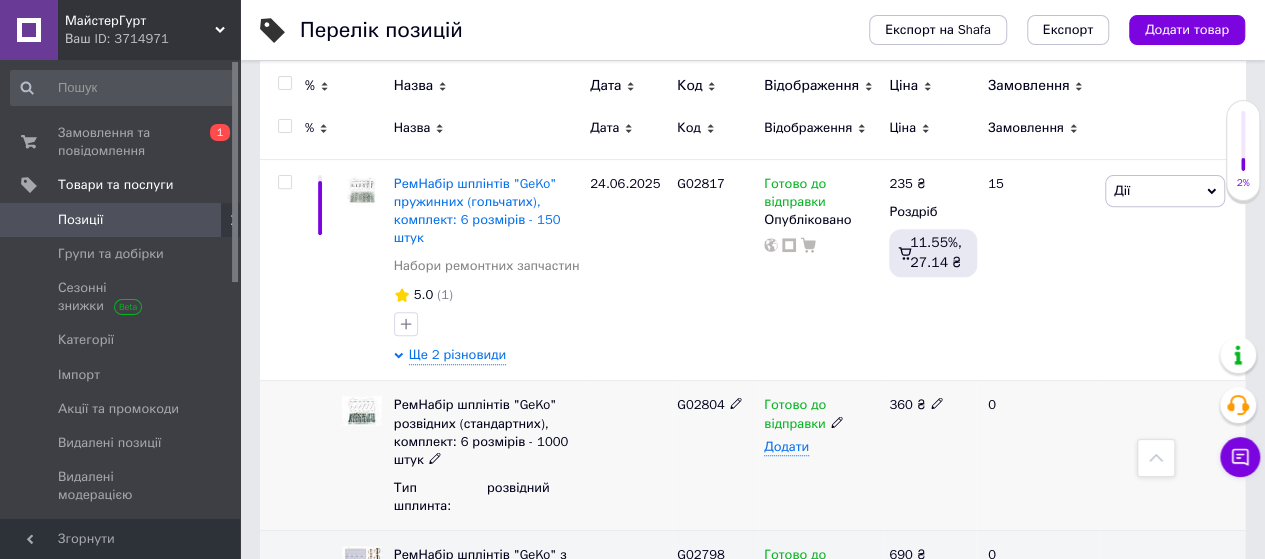 click 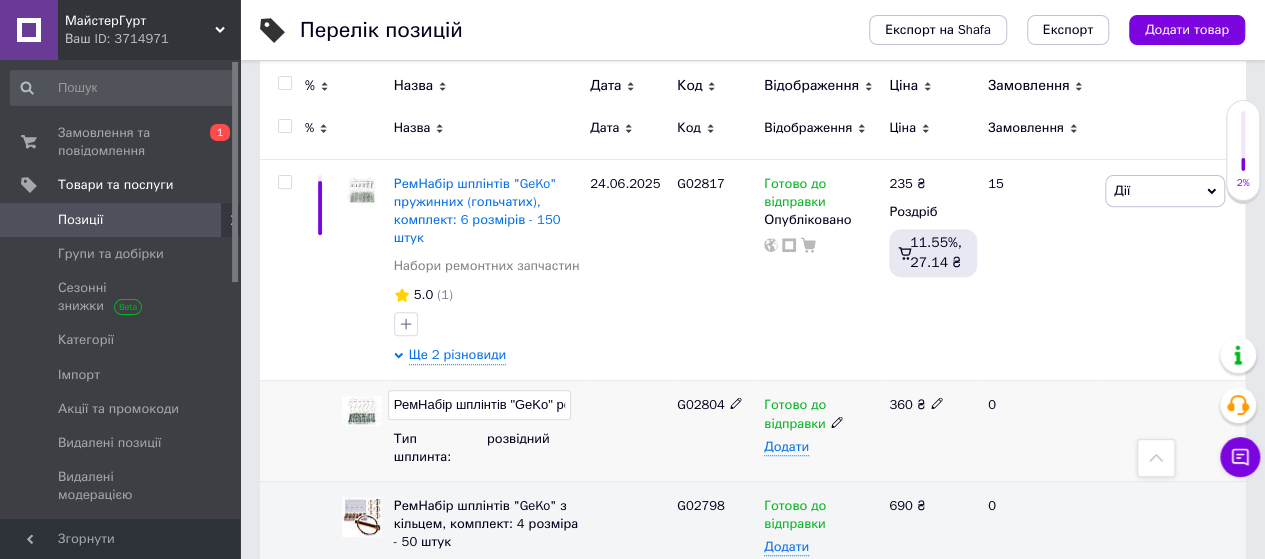 scroll, scrollTop: 0, scrollLeft: 343, axis: horizontal 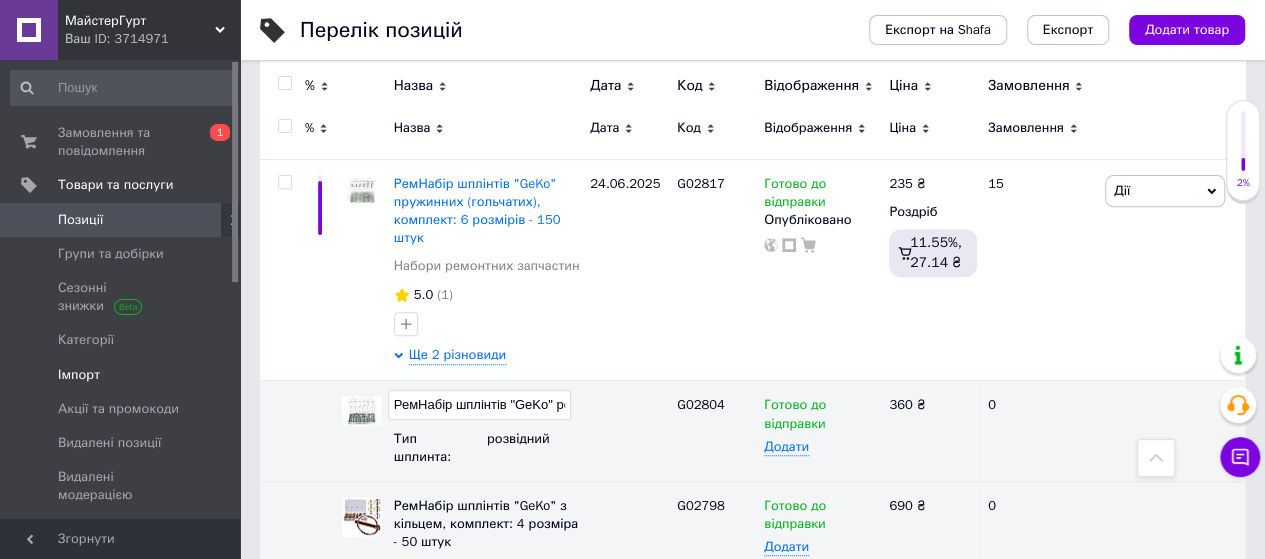 drag, startPoint x: 569, startPoint y: 383, endPoint x: 221, endPoint y: 345, distance: 350.06857 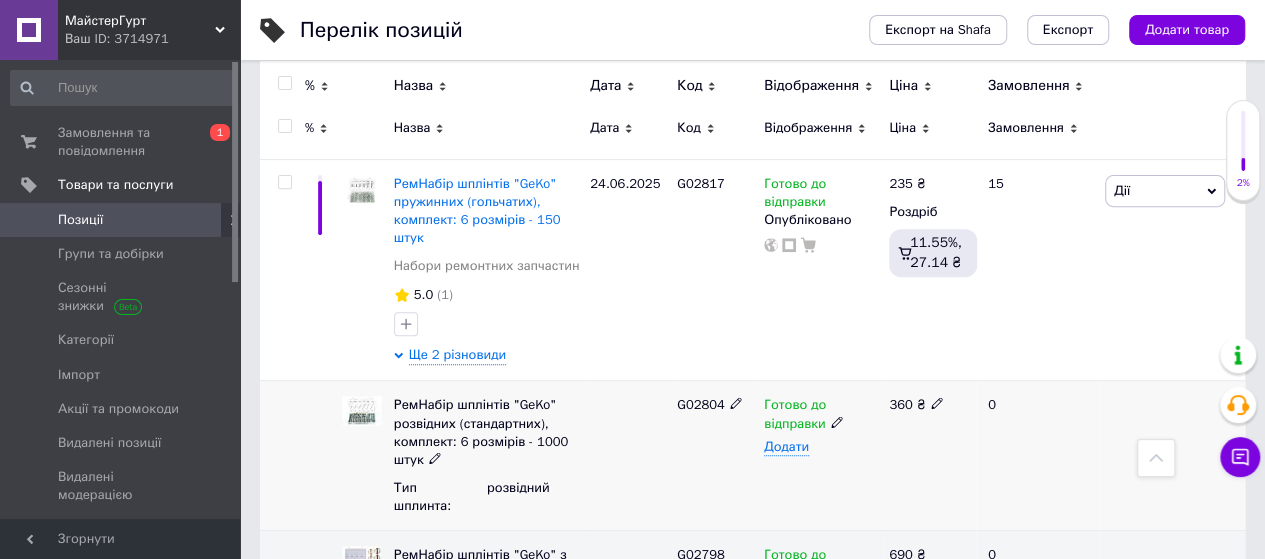 scroll, scrollTop: 392, scrollLeft: 0, axis: vertical 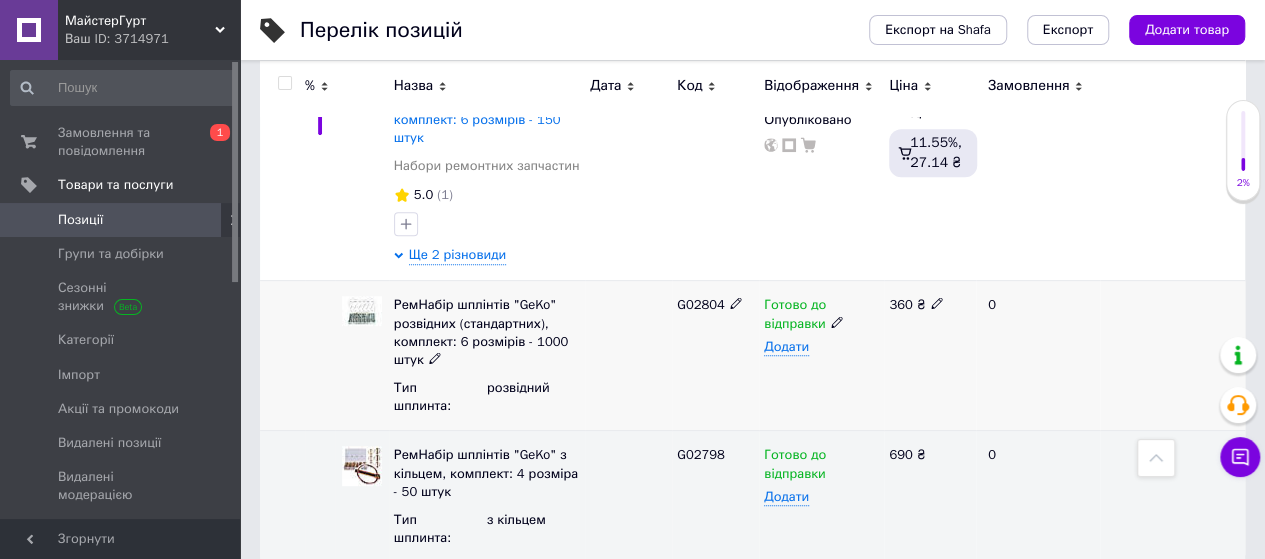 click 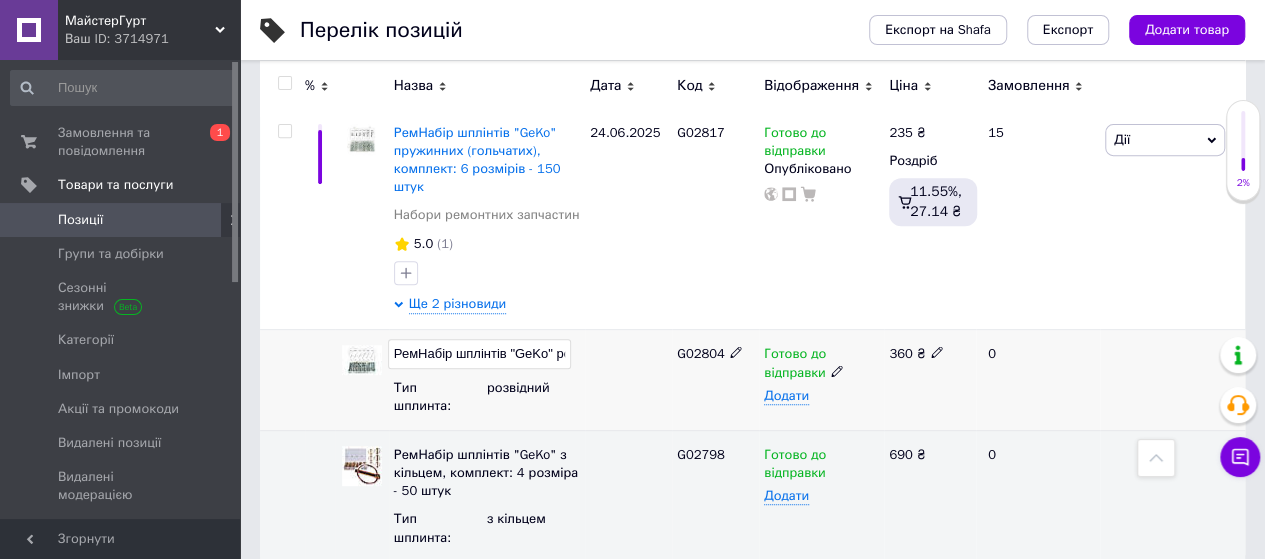 scroll, scrollTop: 0, scrollLeft: 343, axis: horizontal 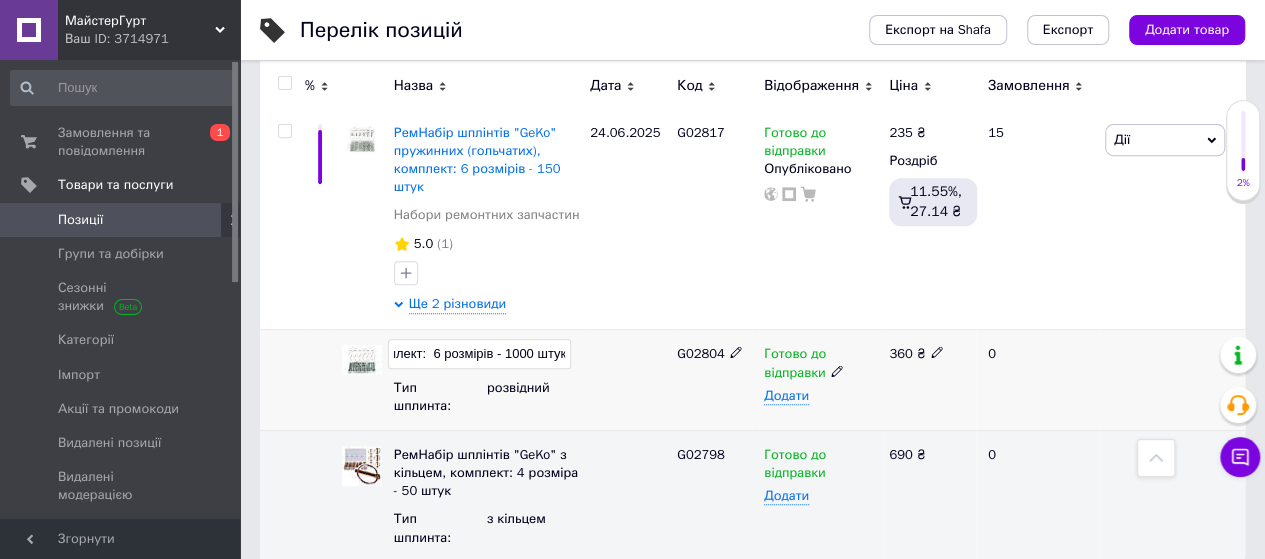 click on "РемНабір шплінтів "GeKo" розвідних (стандартних), комплект:  6 розмірів - 1000 штук" at bounding box center (479, 354) 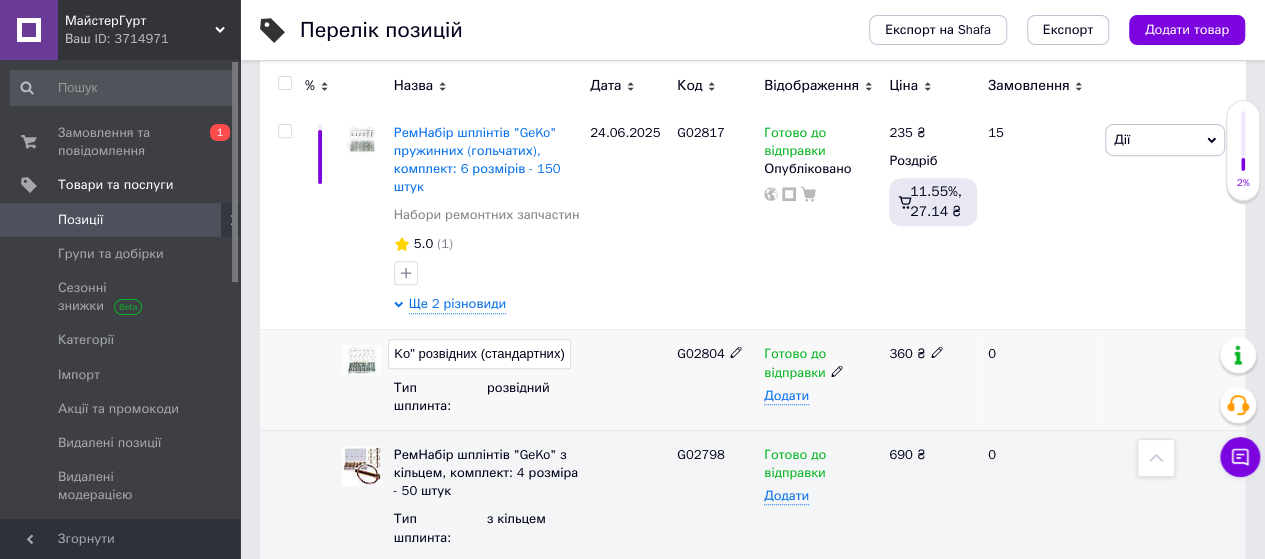 scroll, scrollTop: 0, scrollLeft: 116, axis: horizontal 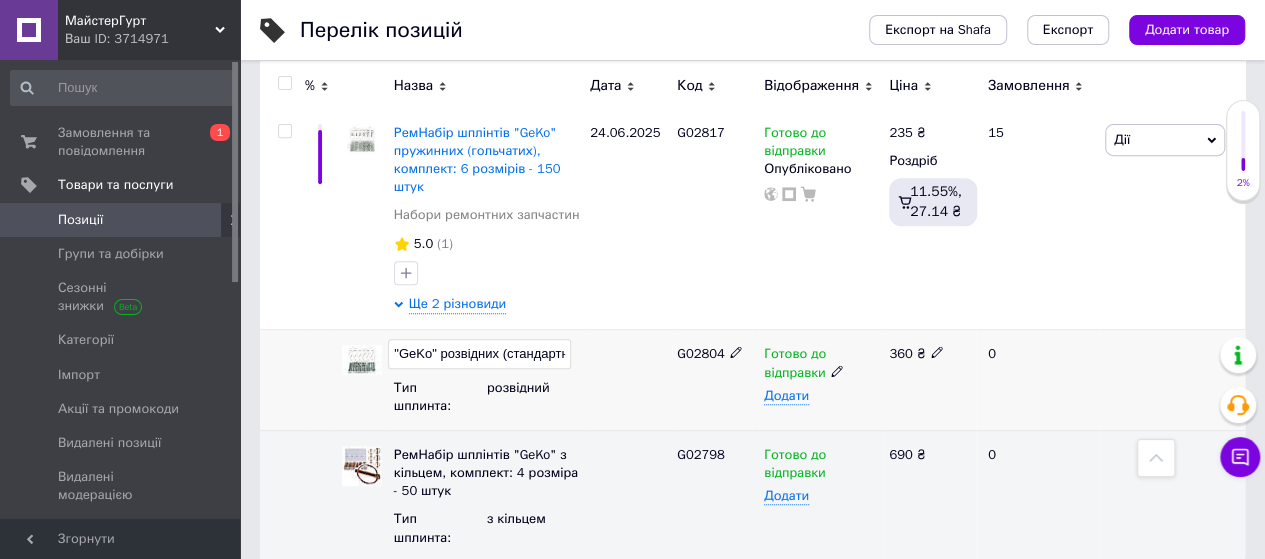 click on "РемНабір шплінтів "GeKo" розвідних (стандартних), комплект:  6 розмірів - 1000 штук" at bounding box center [479, 354] 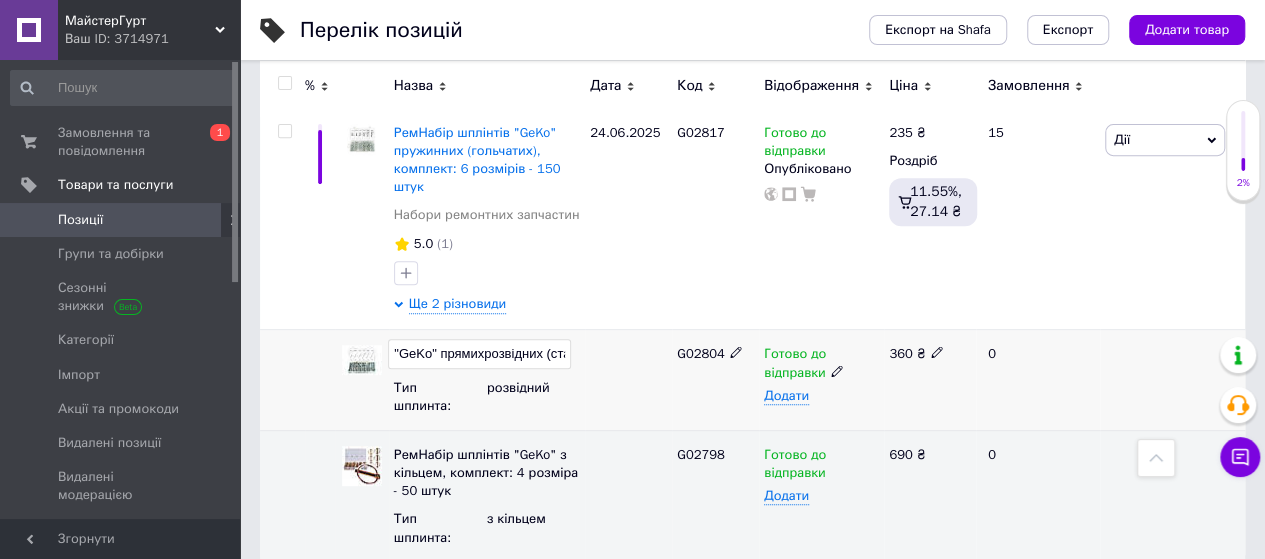 type on "РемНабір шплінтів "GeKo" прямих розвідних (стандартних), комплект:  6 розмірів - 1000 штук" 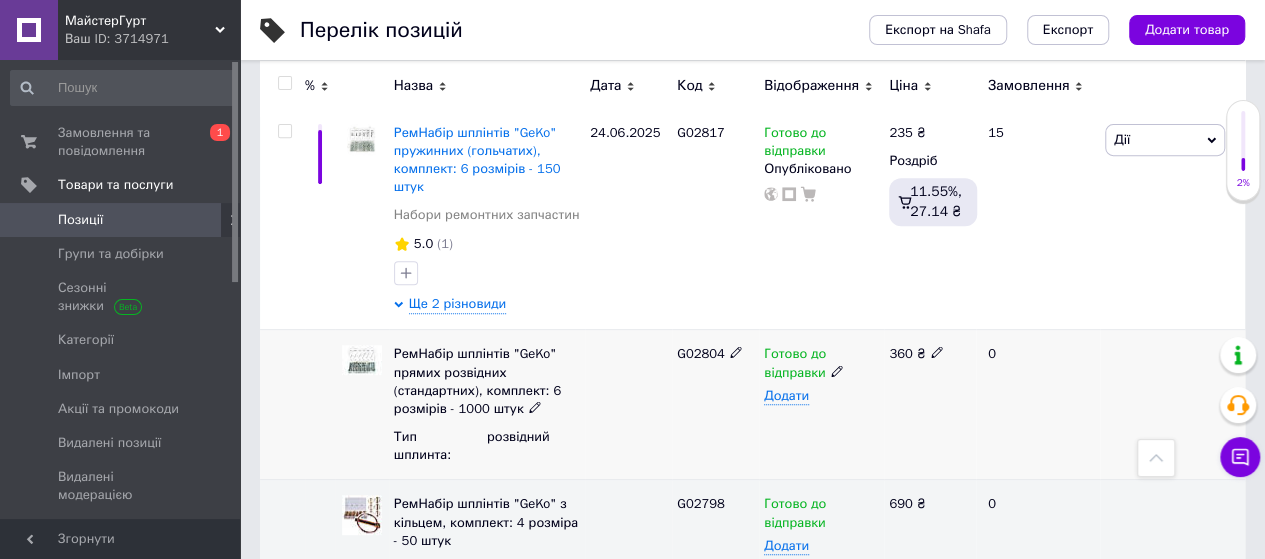 scroll, scrollTop: 392, scrollLeft: 0, axis: vertical 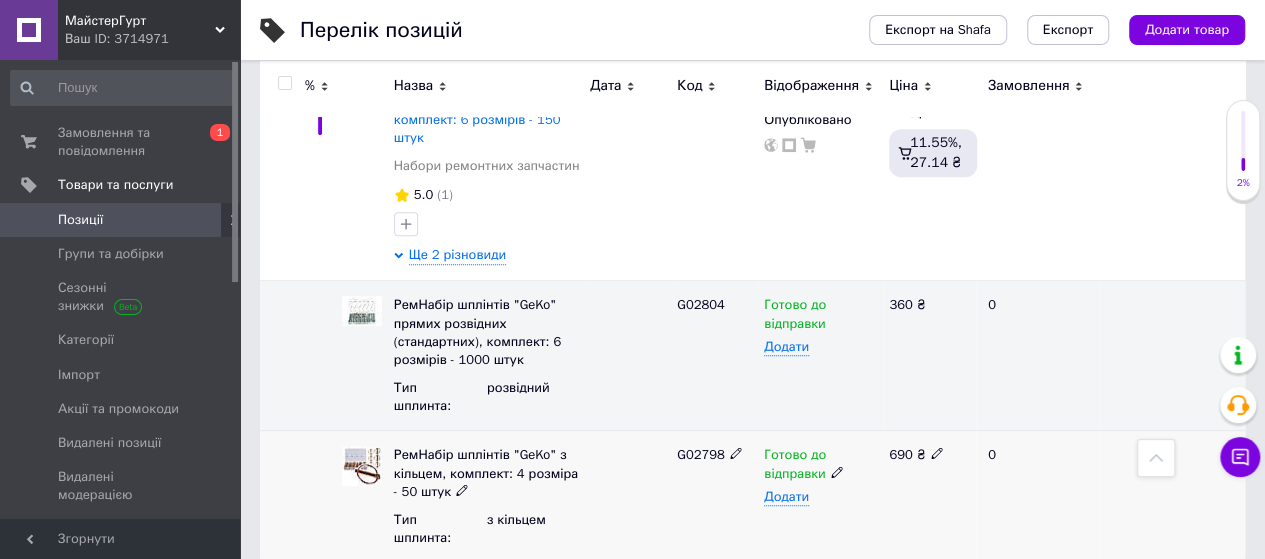 click 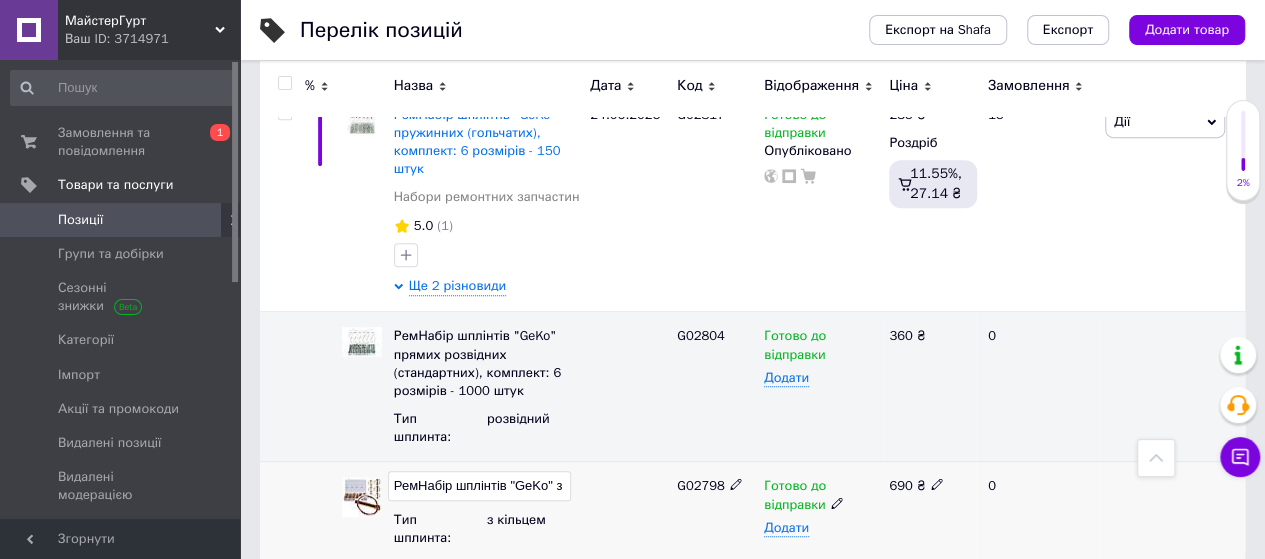 scroll, scrollTop: 0, scrollLeft: 243, axis: horizontal 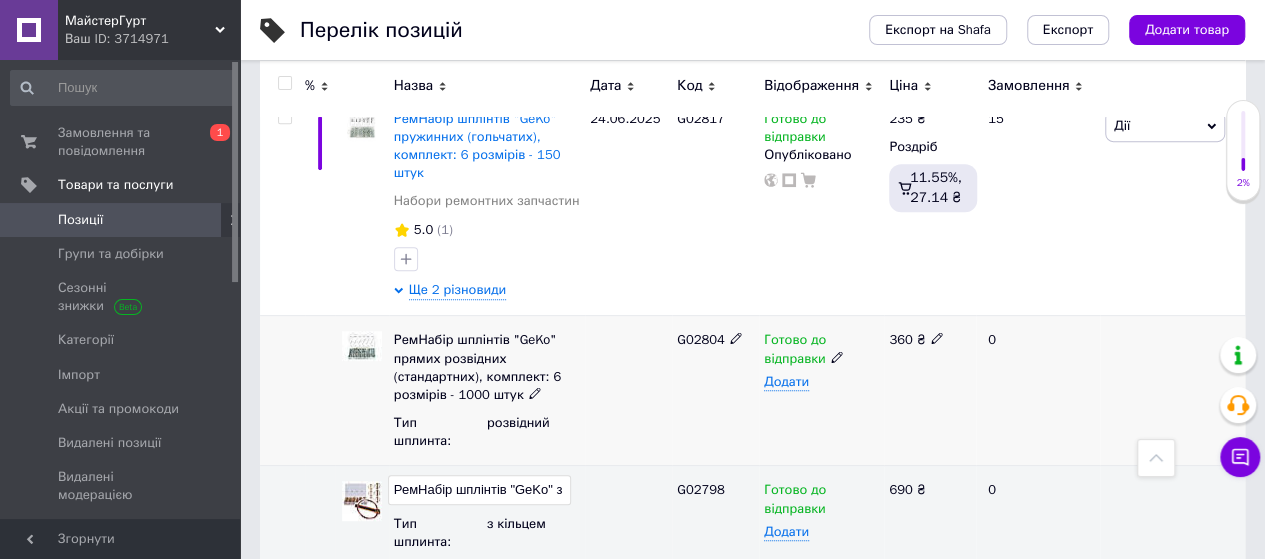 click at bounding box center (628, 391) 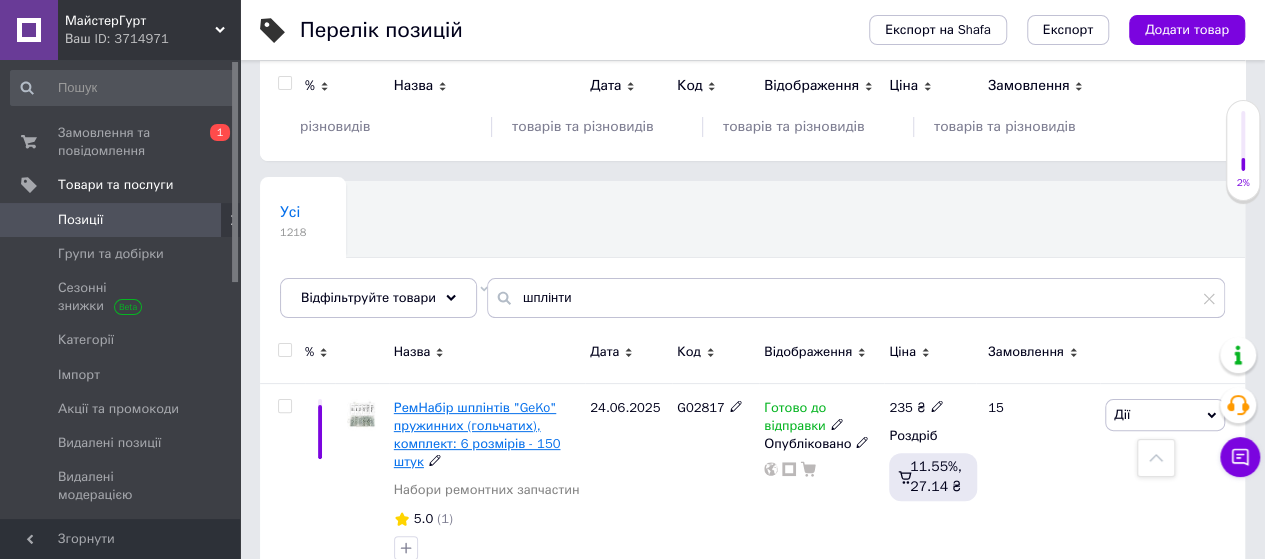 scroll, scrollTop: 0, scrollLeft: 0, axis: both 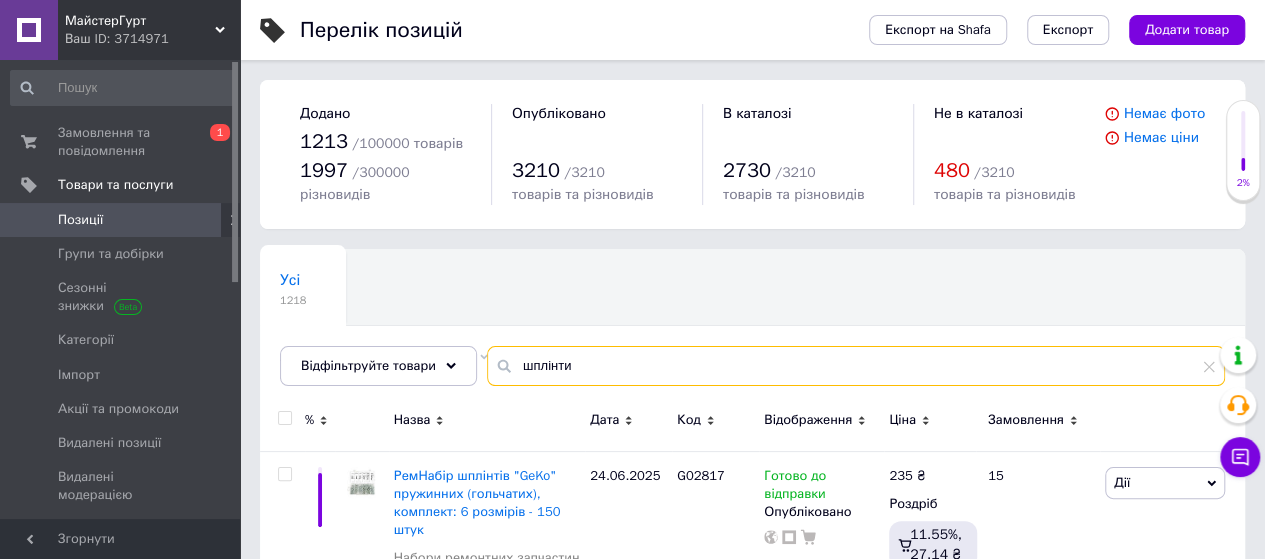 drag, startPoint x: 594, startPoint y: 347, endPoint x: 416, endPoint y: 323, distance: 179.61069 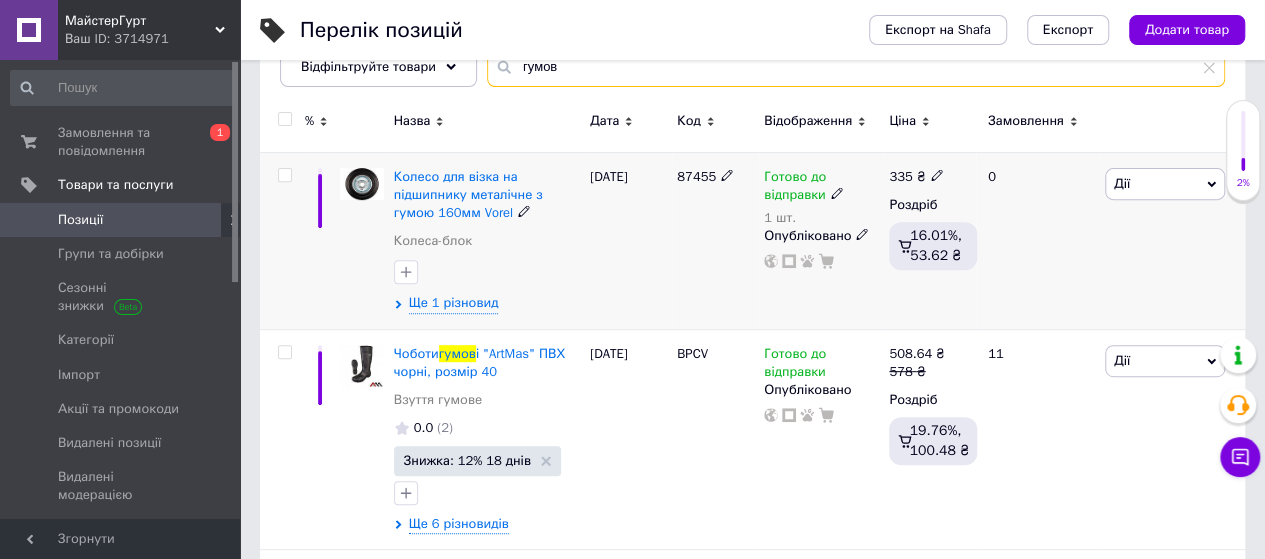 scroll, scrollTop: 300, scrollLeft: 0, axis: vertical 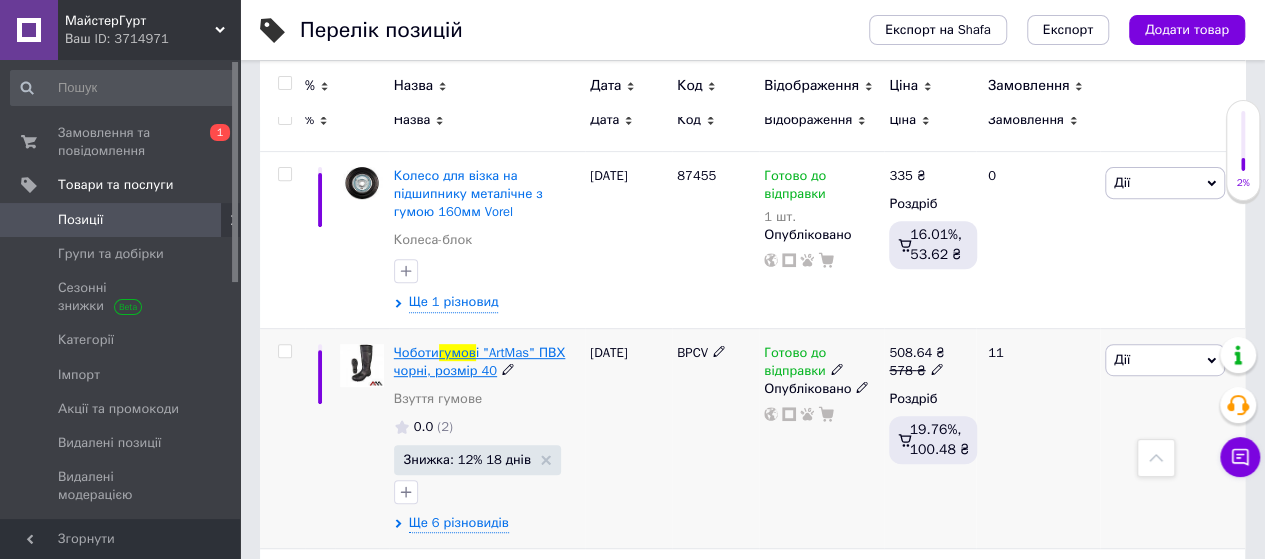 type on "гумов" 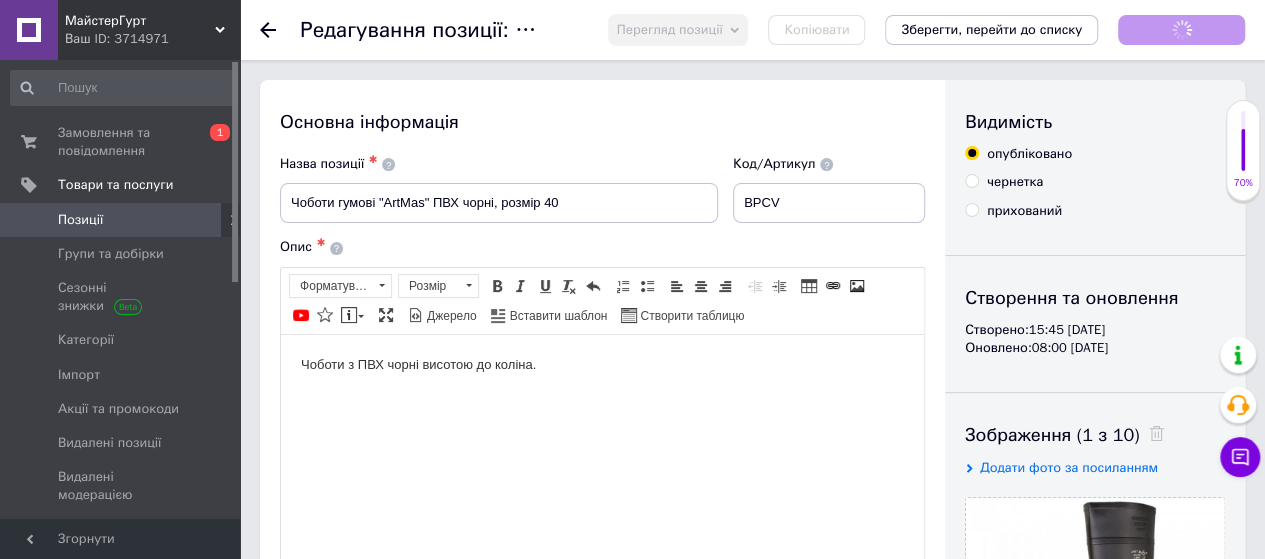 scroll, scrollTop: 0, scrollLeft: 0, axis: both 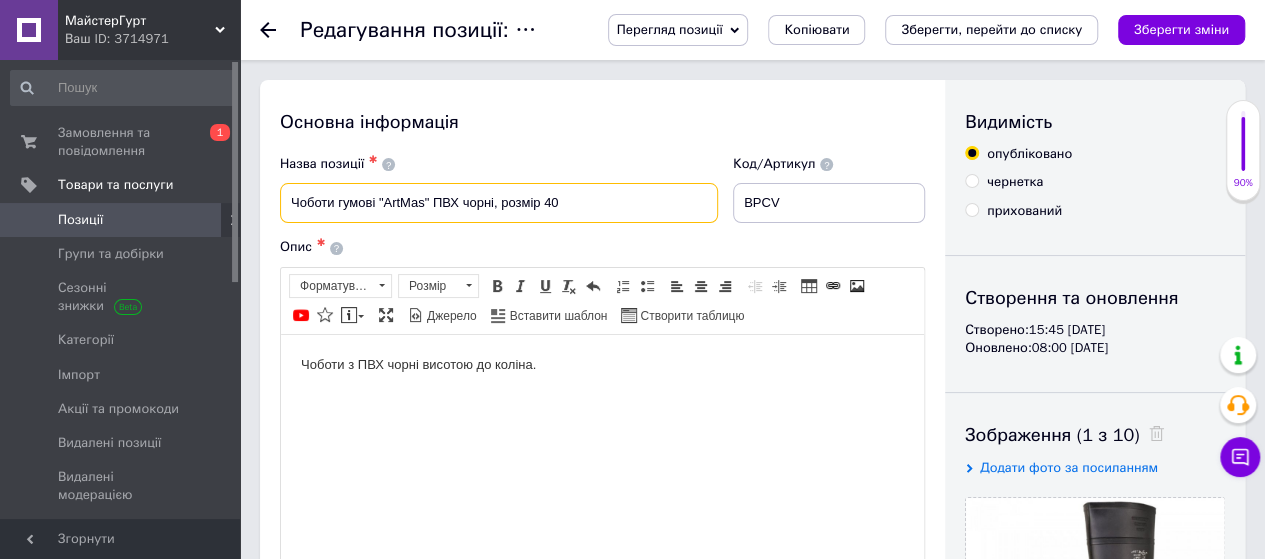 drag, startPoint x: 584, startPoint y: 205, endPoint x: 574, endPoint y: 207, distance: 10.198039 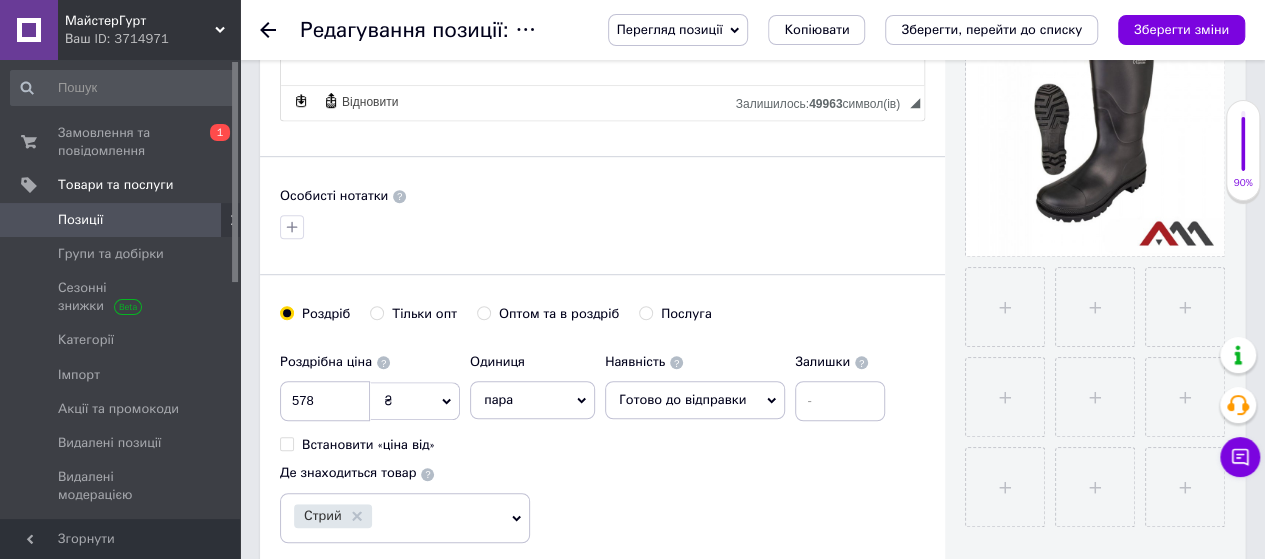 scroll, scrollTop: 600, scrollLeft: 0, axis: vertical 